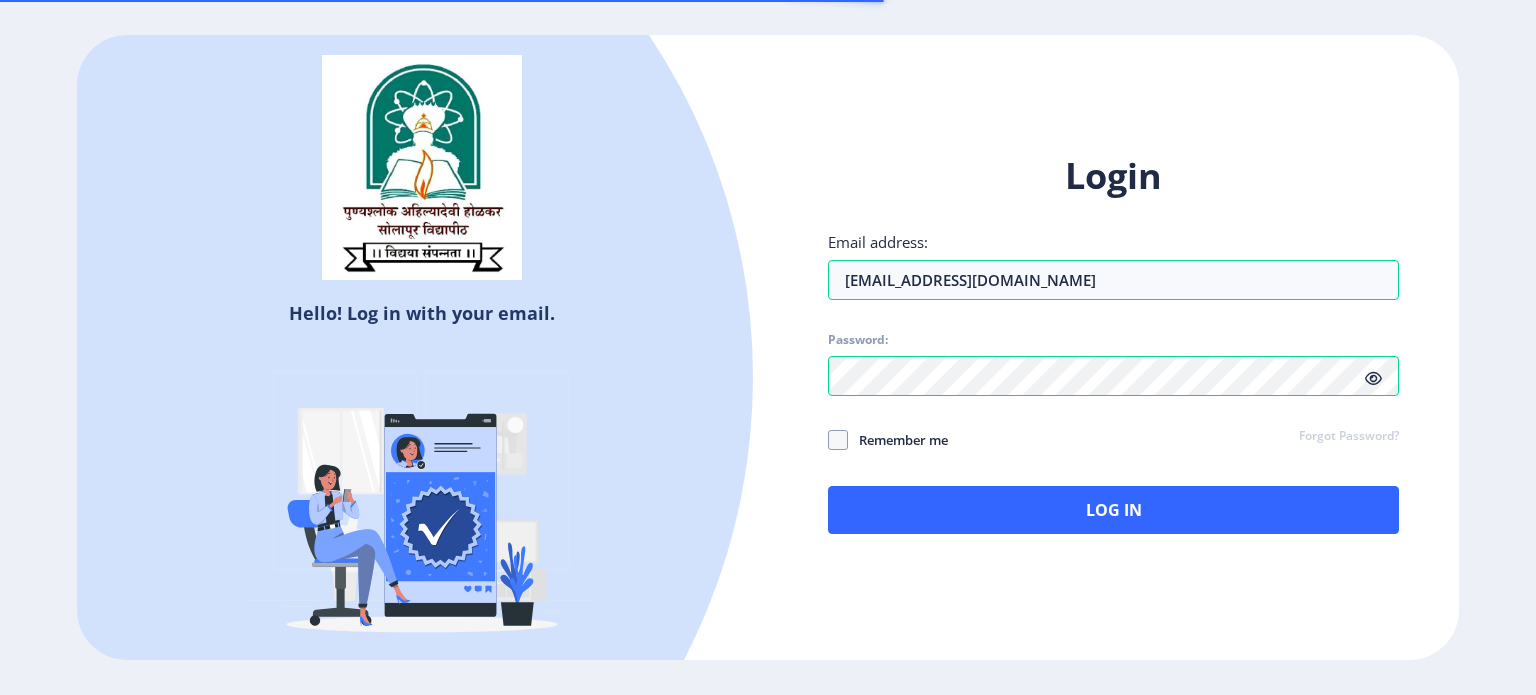 scroll, scrollTop: 0, scrollLeft: 0, axis: both 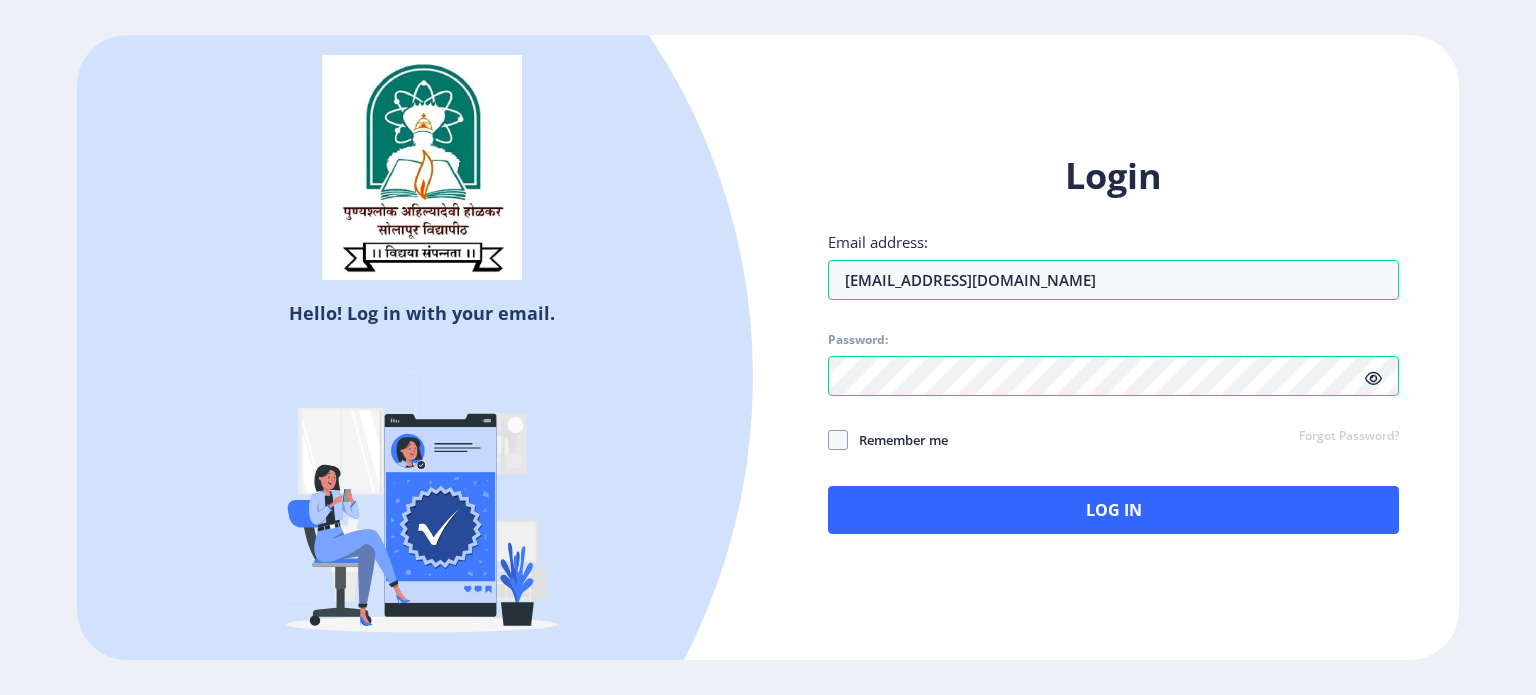 click 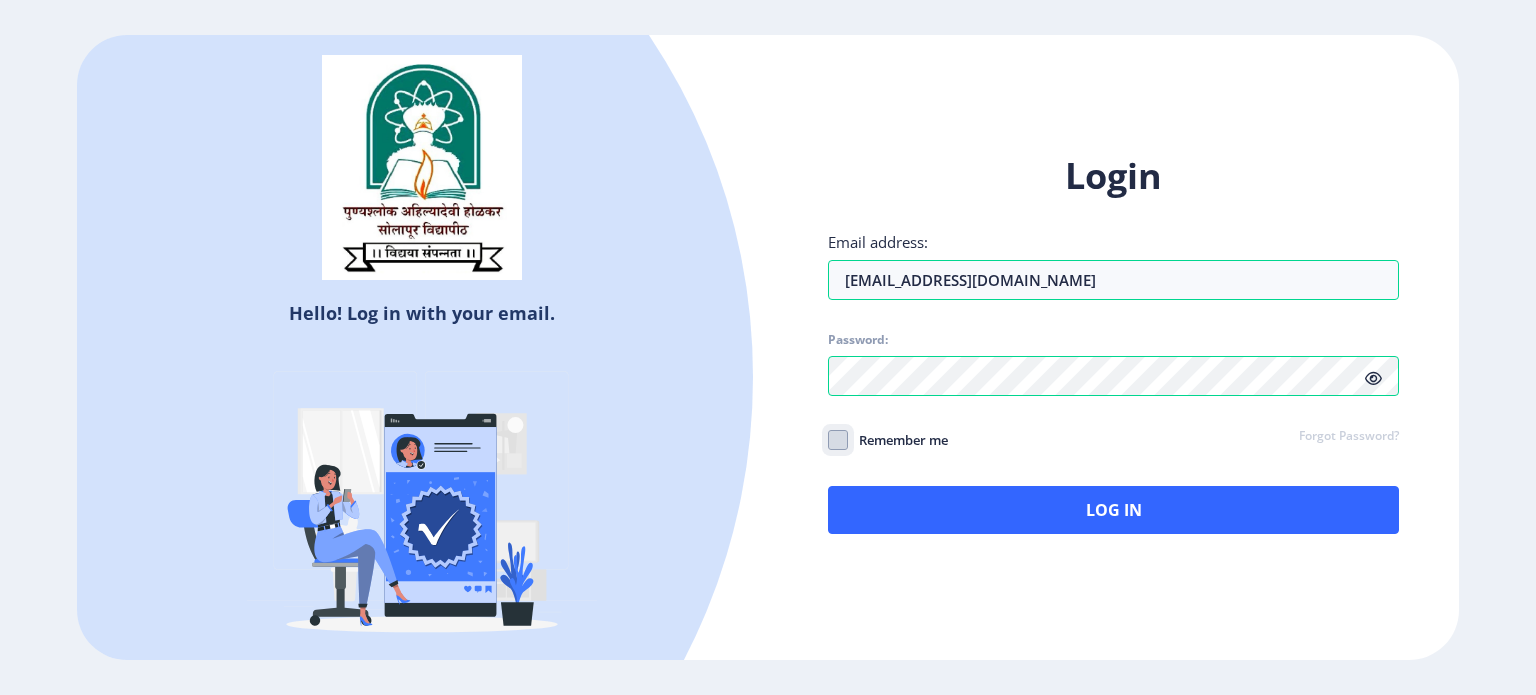 checkbox on "true" 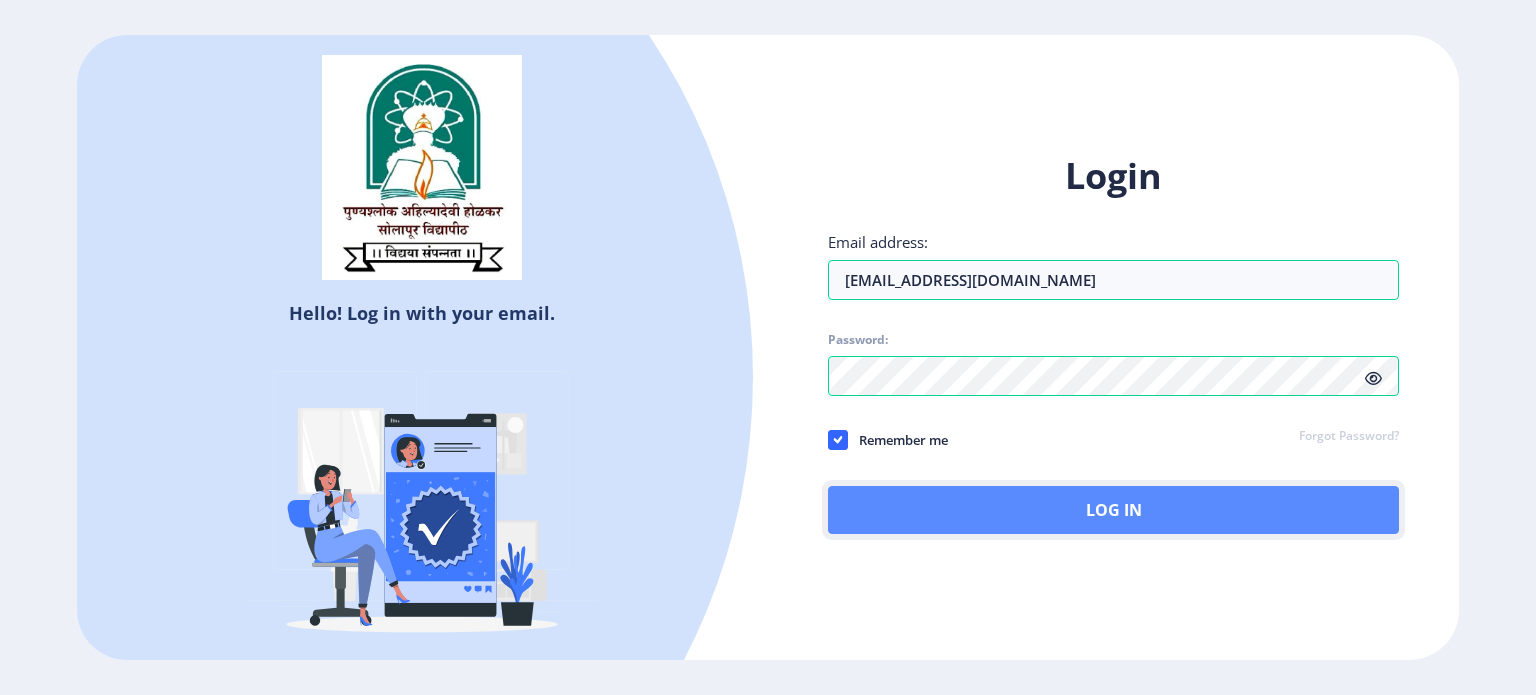 click on "Log In" 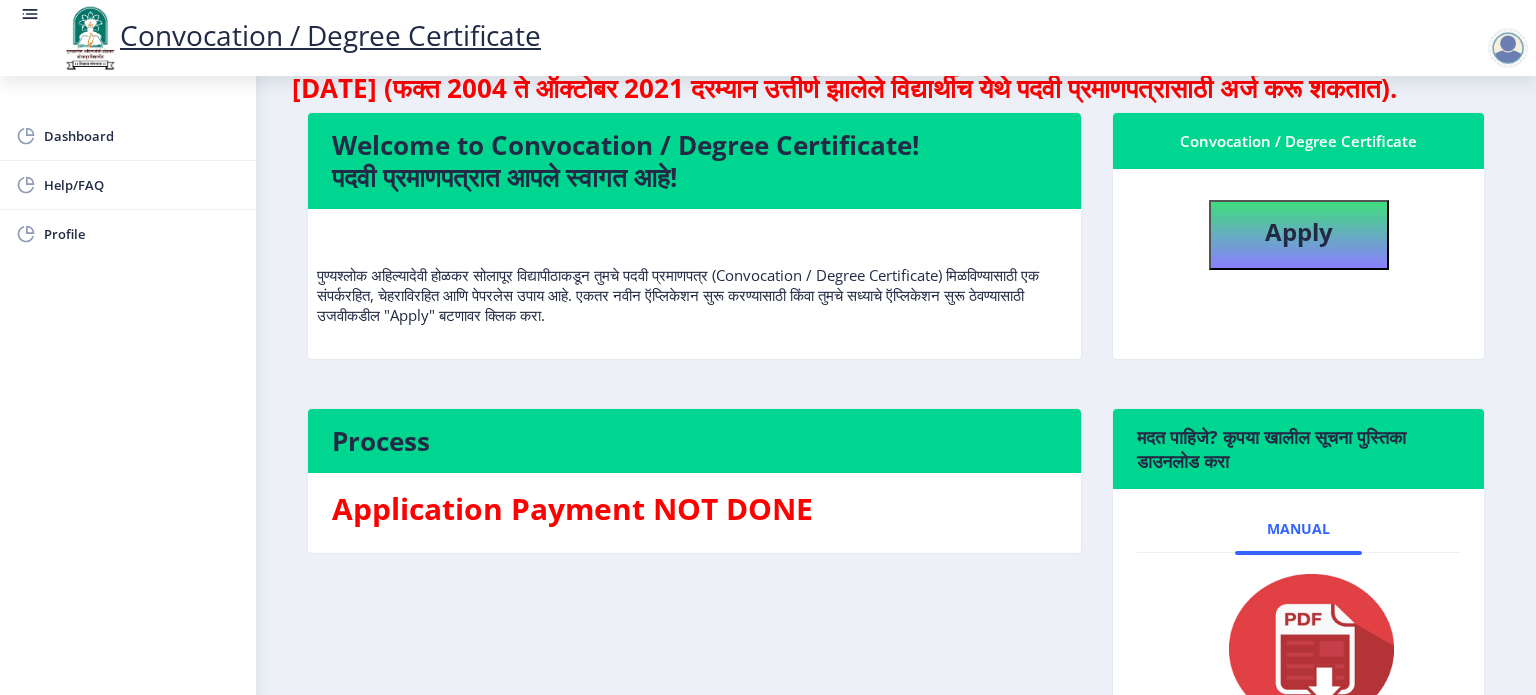 scroll, scrollTop: 0, scrollLeft: 0, axis: both 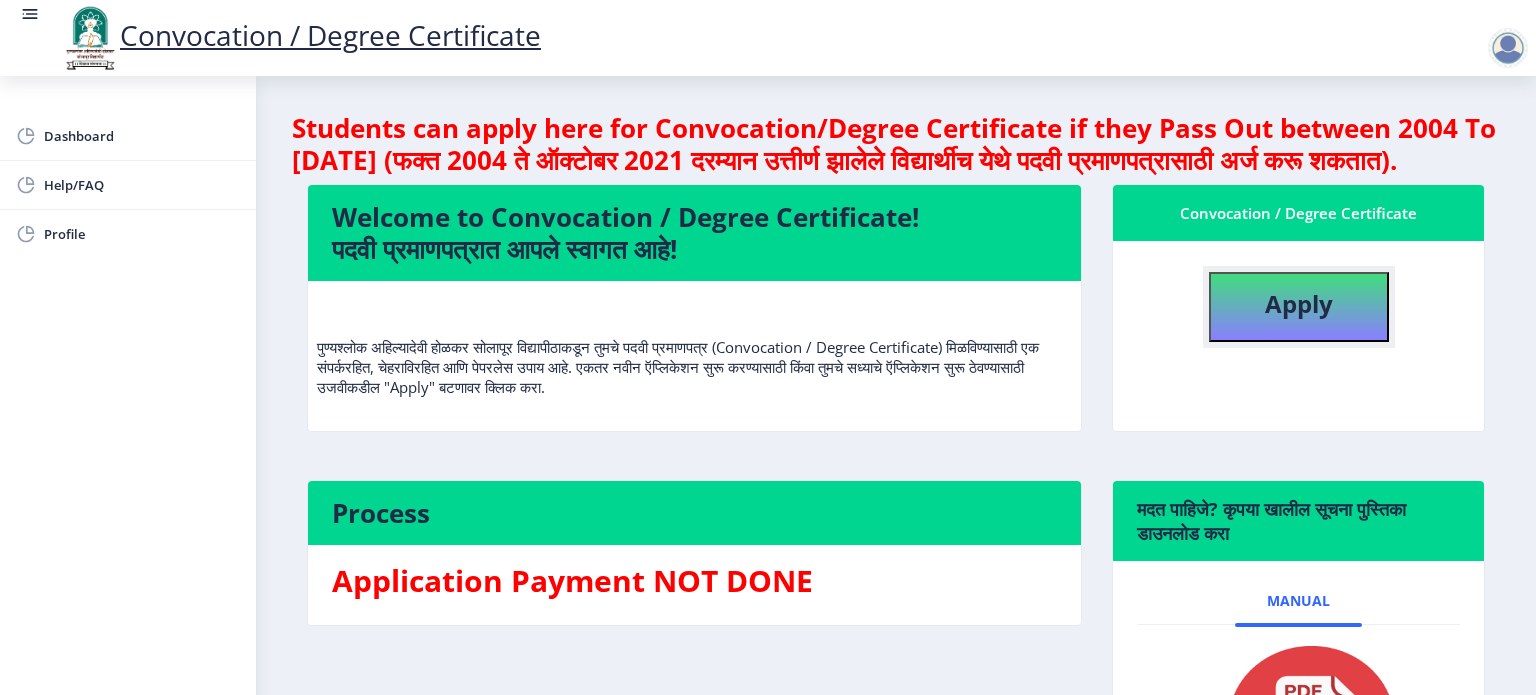 click on "Apply" 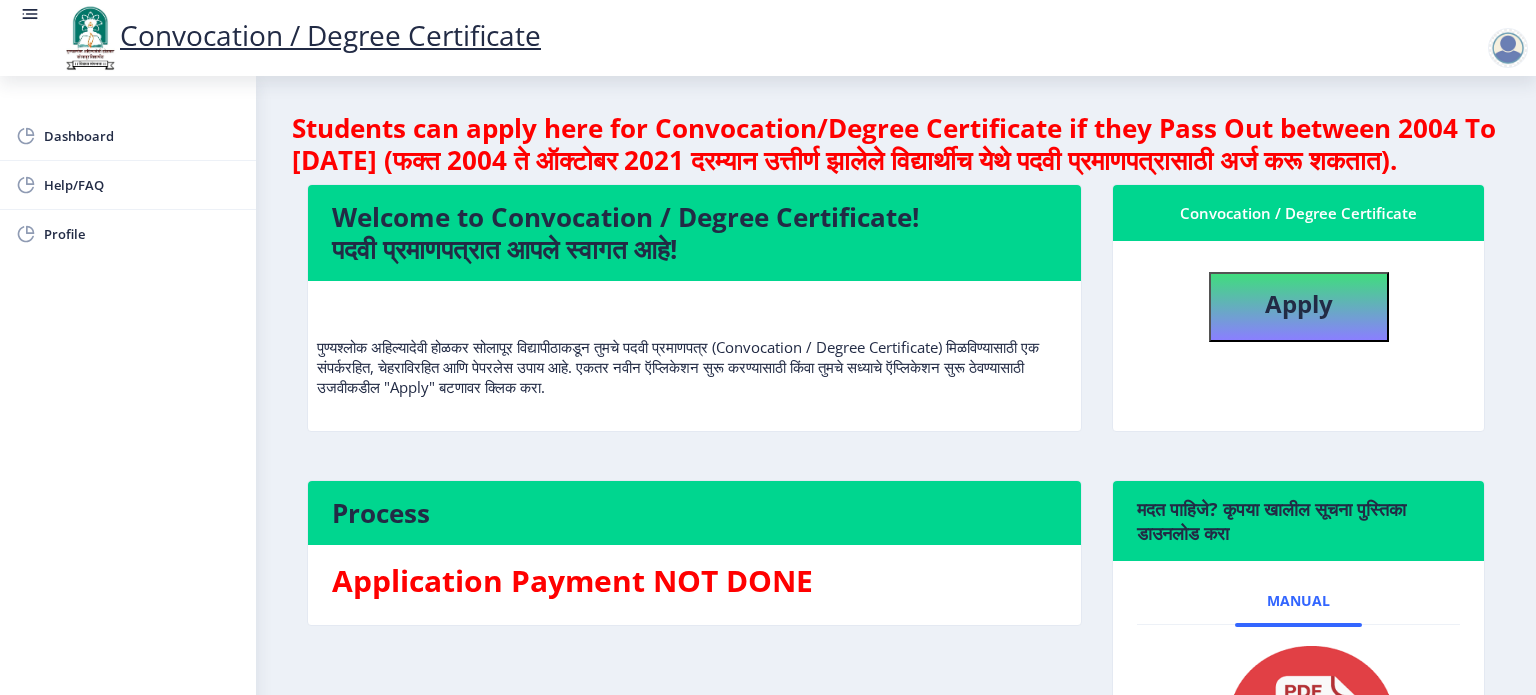 select 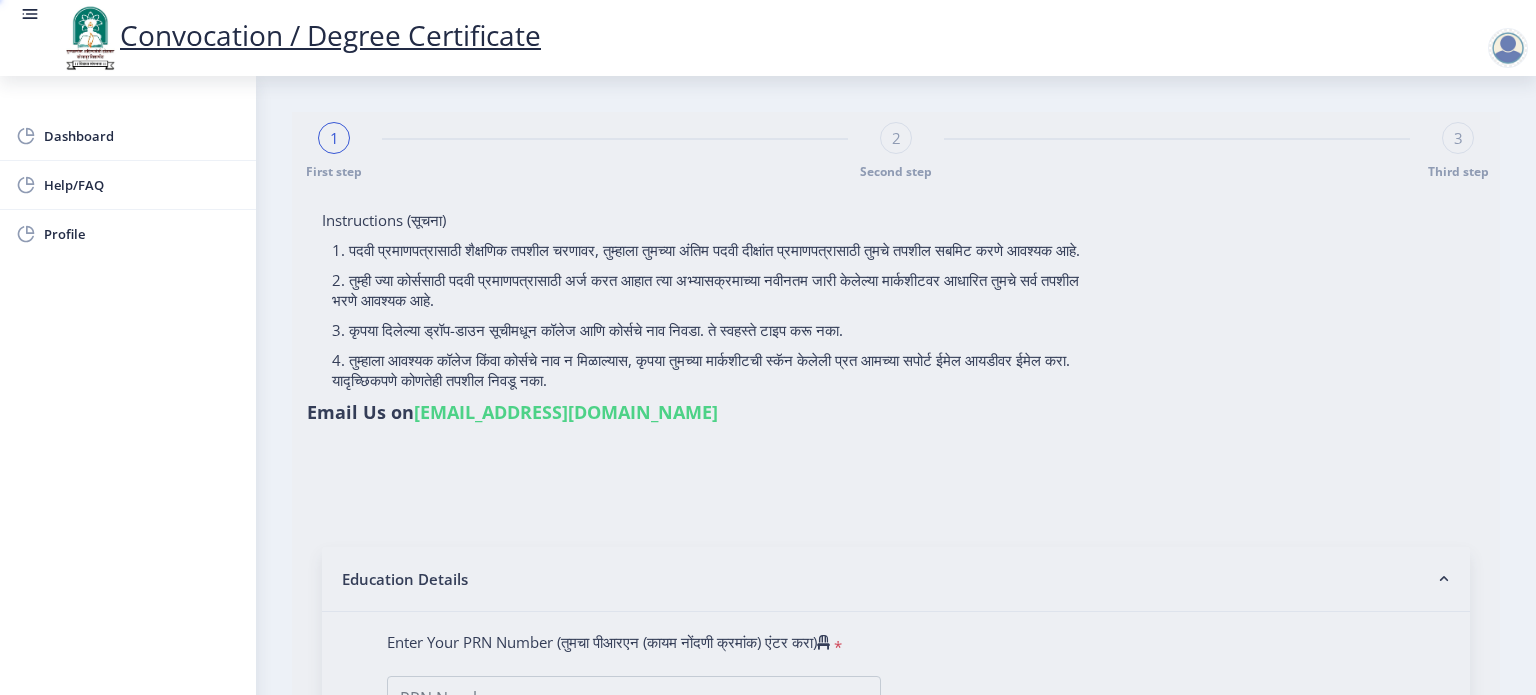 type on "[PERSON_NAME] [PERSON_NAME]" 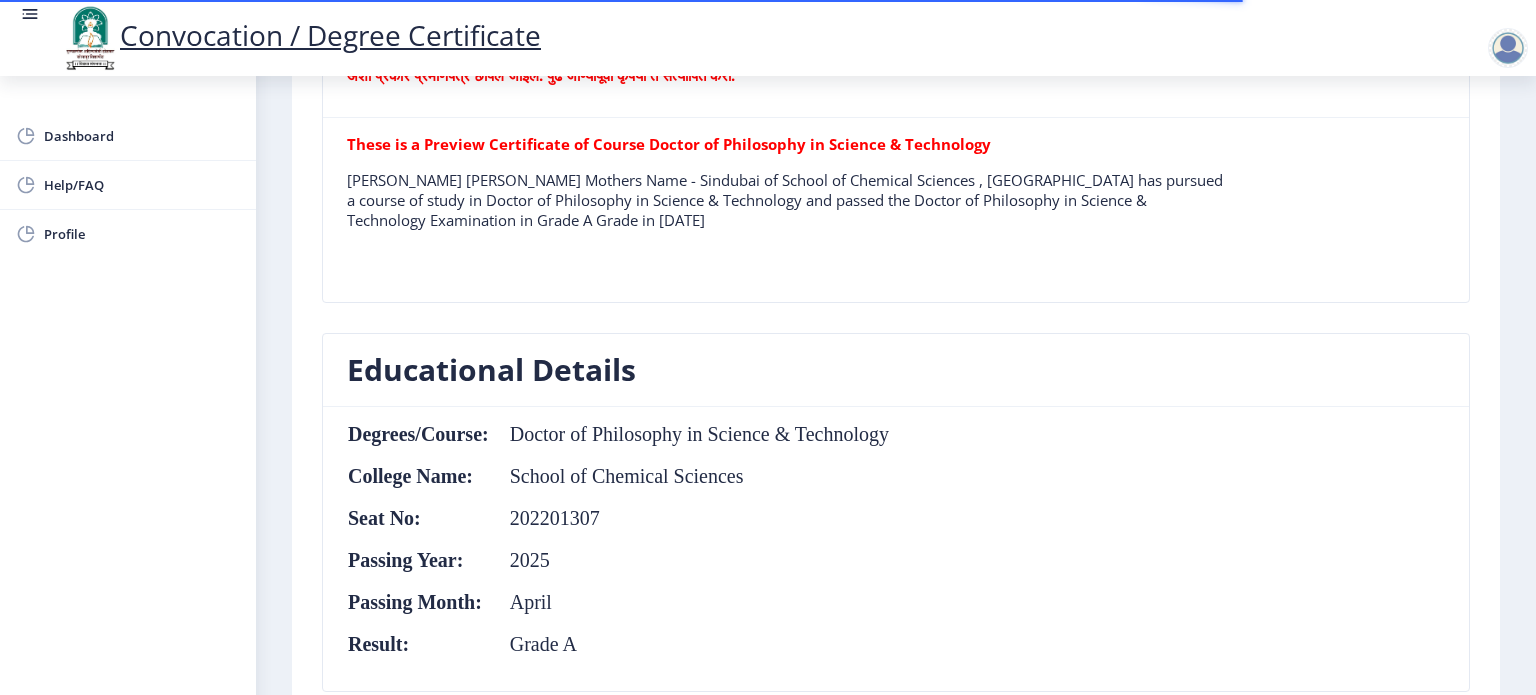 scroll, scrollTop: 700, scrollLeft: 0, axis: vertical 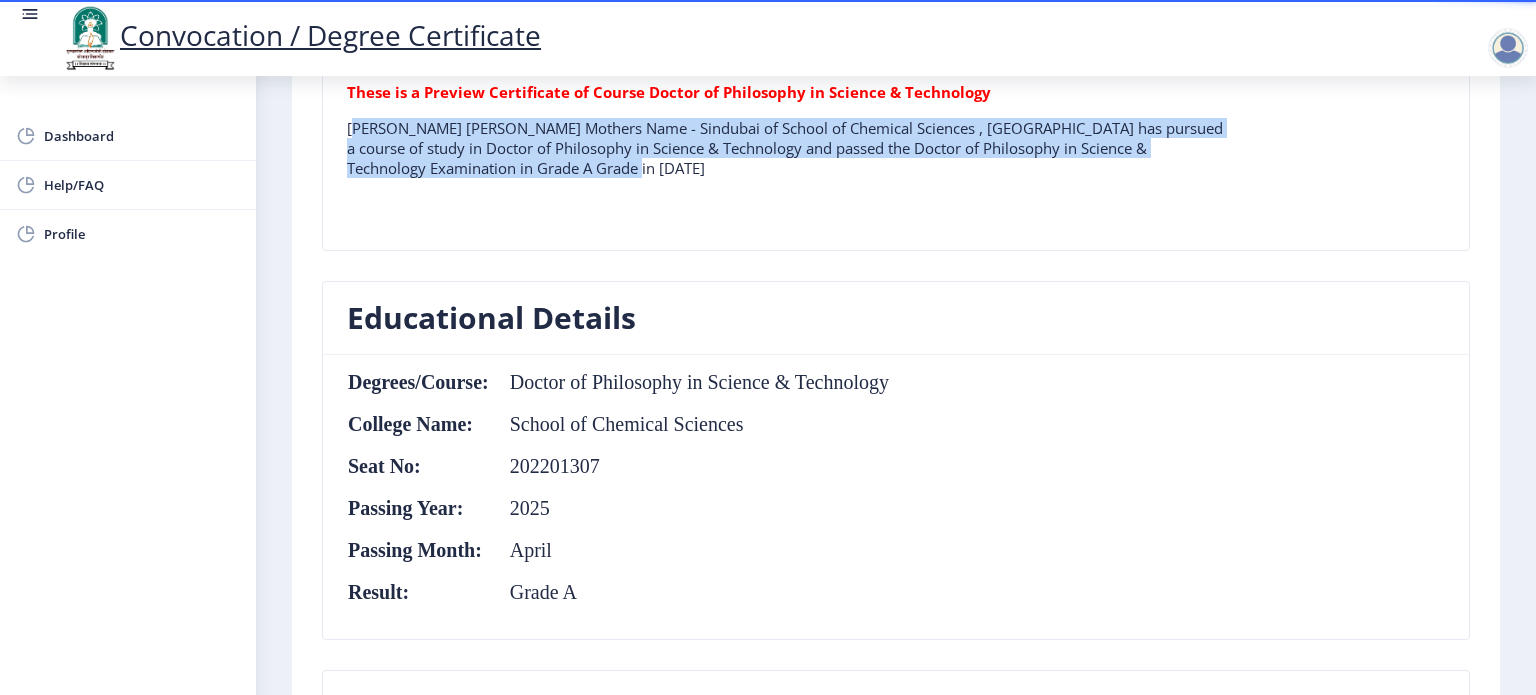 drag, startPoint x: 350, startPoint y: 125, endPoint x: 586, endPoint y: 169, distance: 240.06665 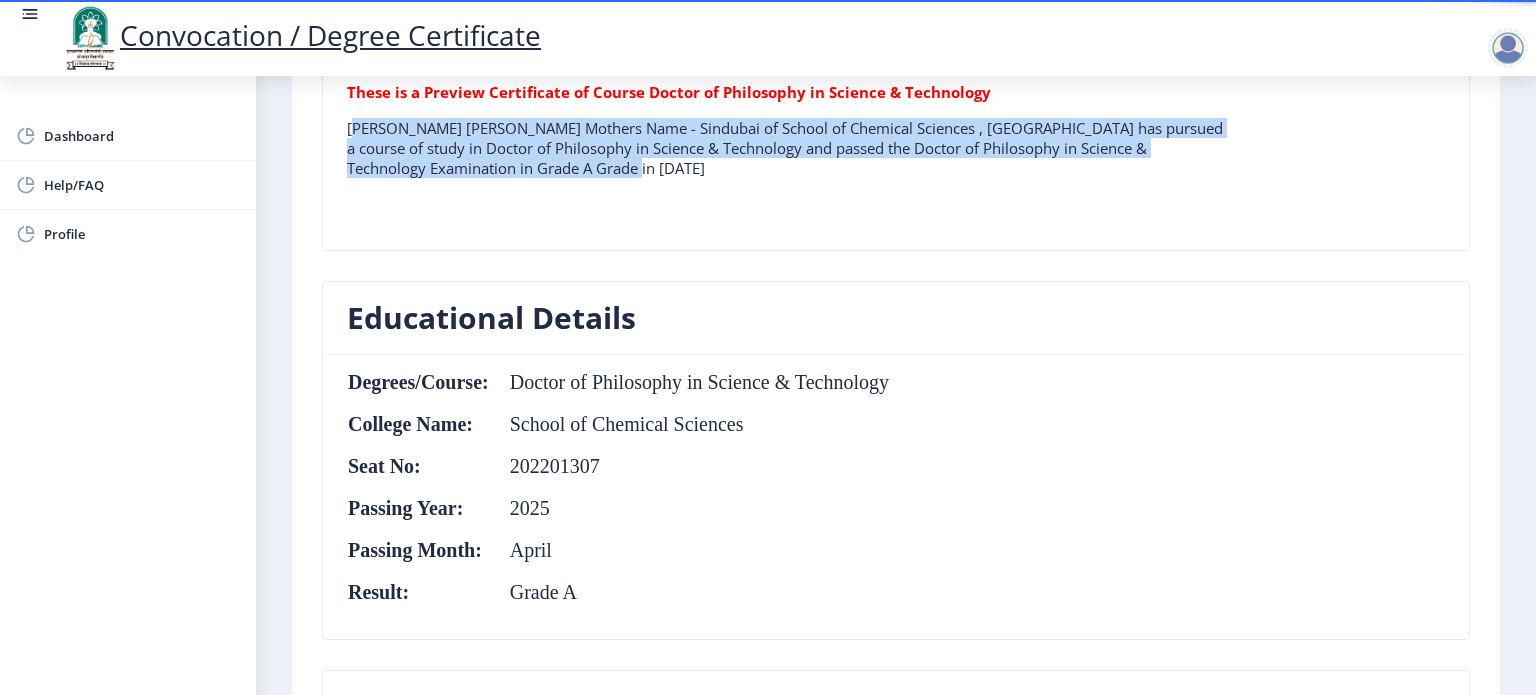 click on "[PERSON_NAME] [PERSON_NAME]  Mothers Name - Sindubai of School of Chemical Sciences , [GEOGRAPHIC_DATA] has pursued a course of study in Doctor of Philosophy in Science & Technology and passed the Doctor of Philosophy in Science & Technology Examination in Grade A Grade in [DATE]" 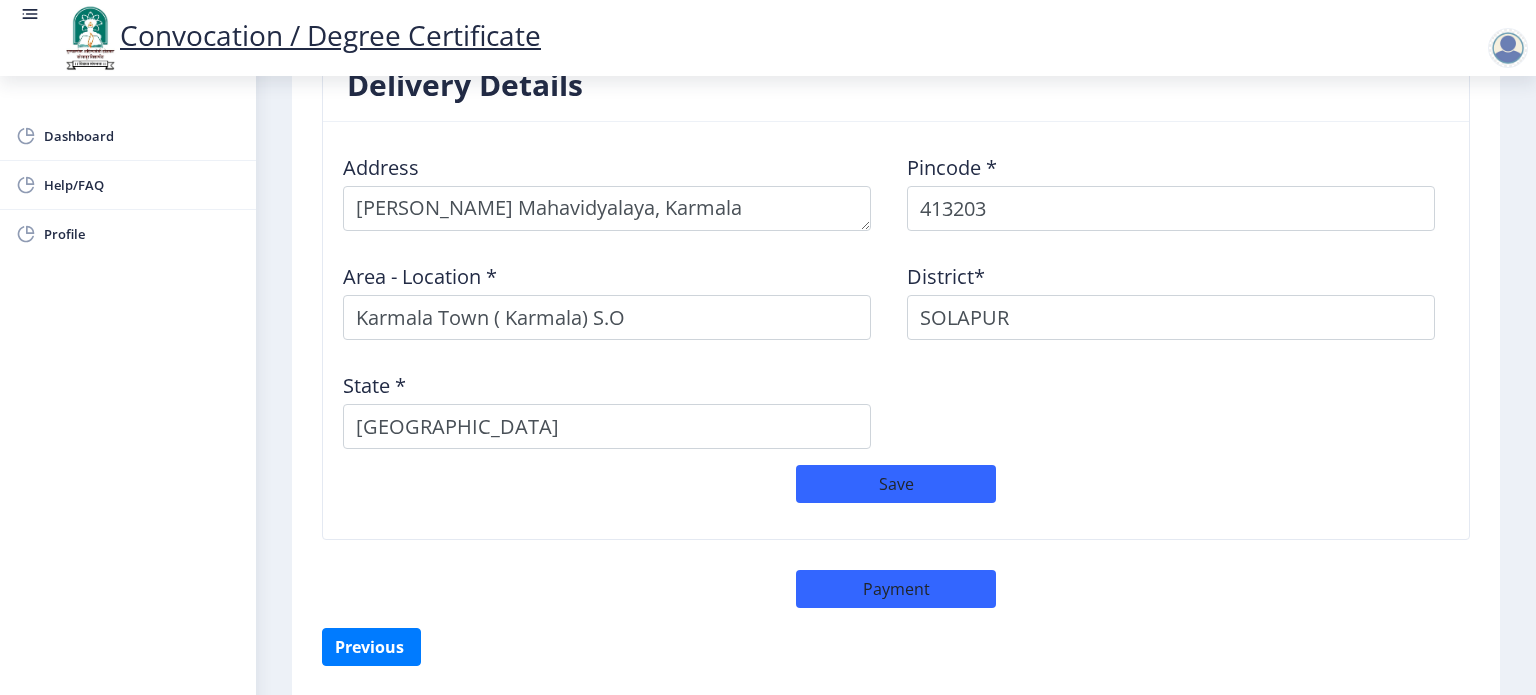 scroll, scrollTop: 1699, scrollLeft: 0, axis: vertical 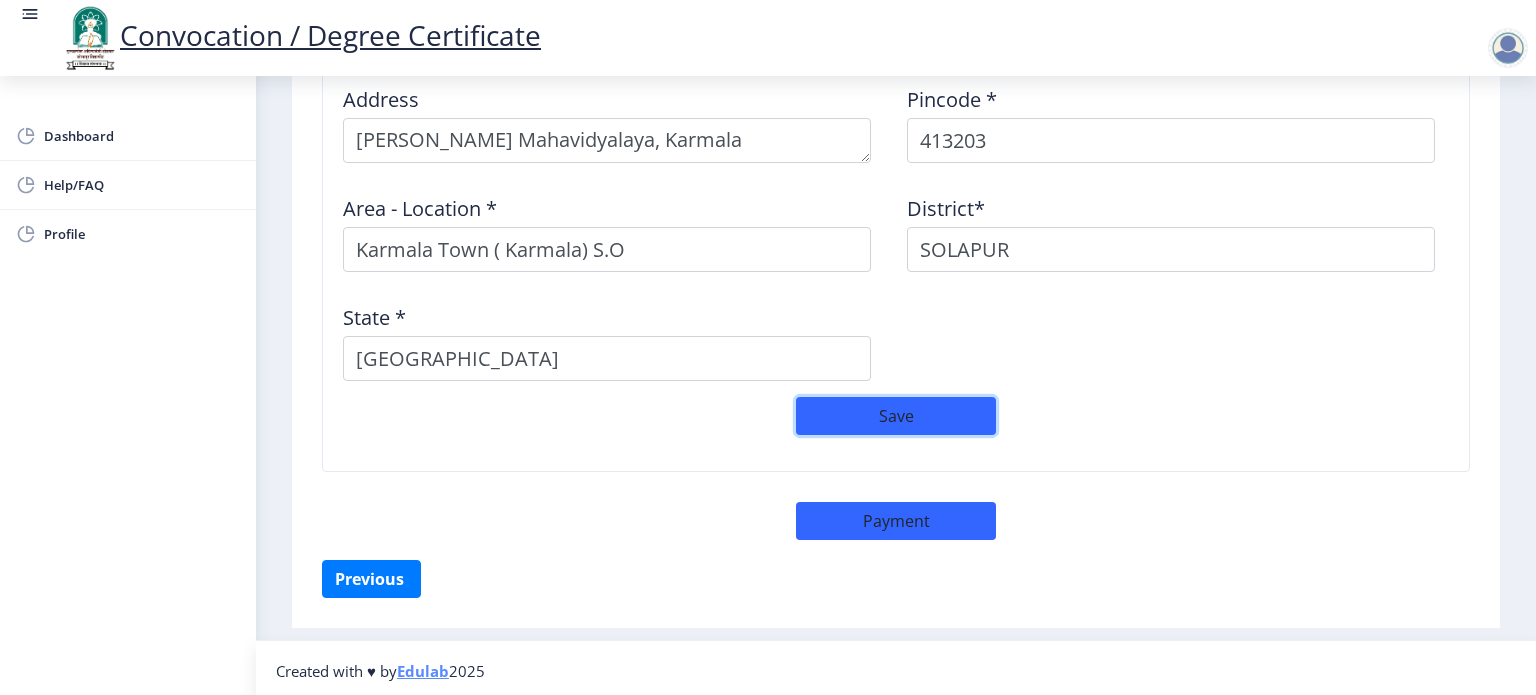 click on "Save" 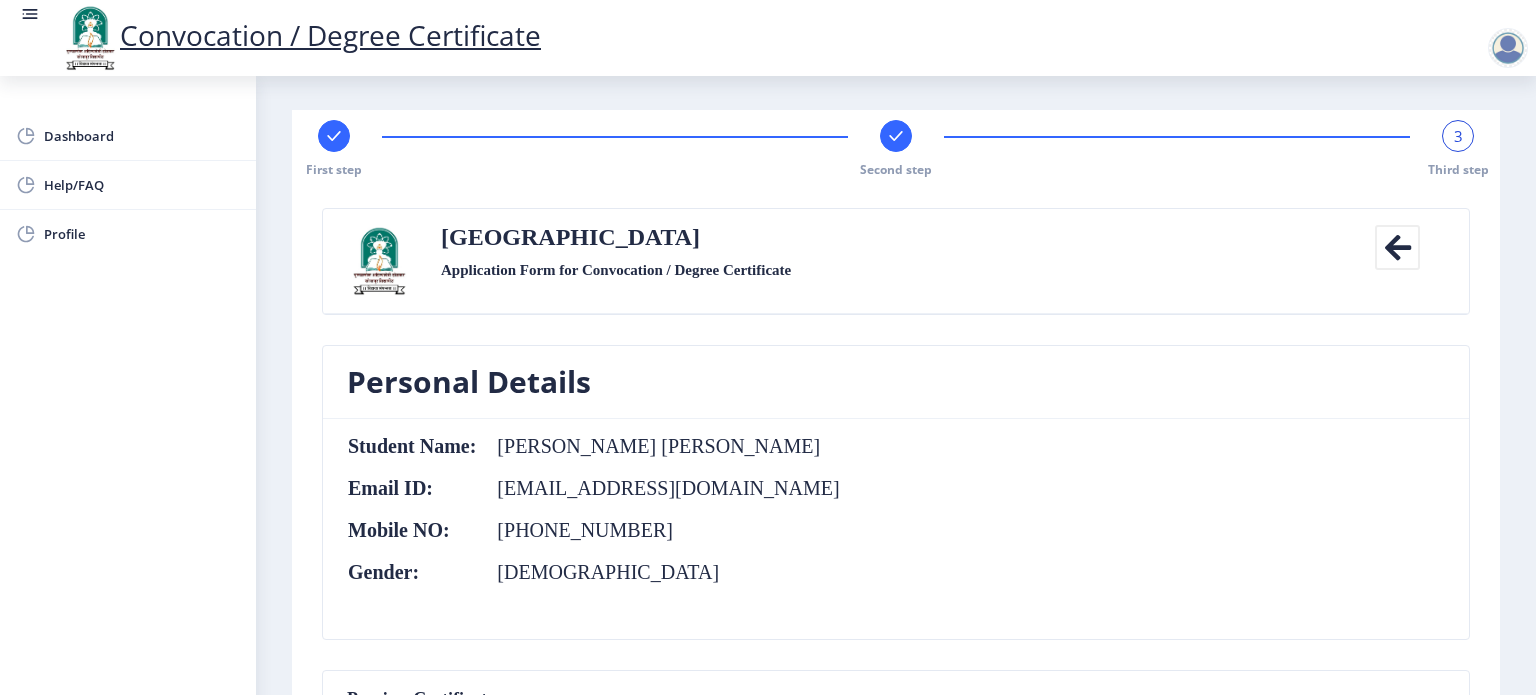 scroll, scrollTop: 0, scrollLeft: 0, axis: both 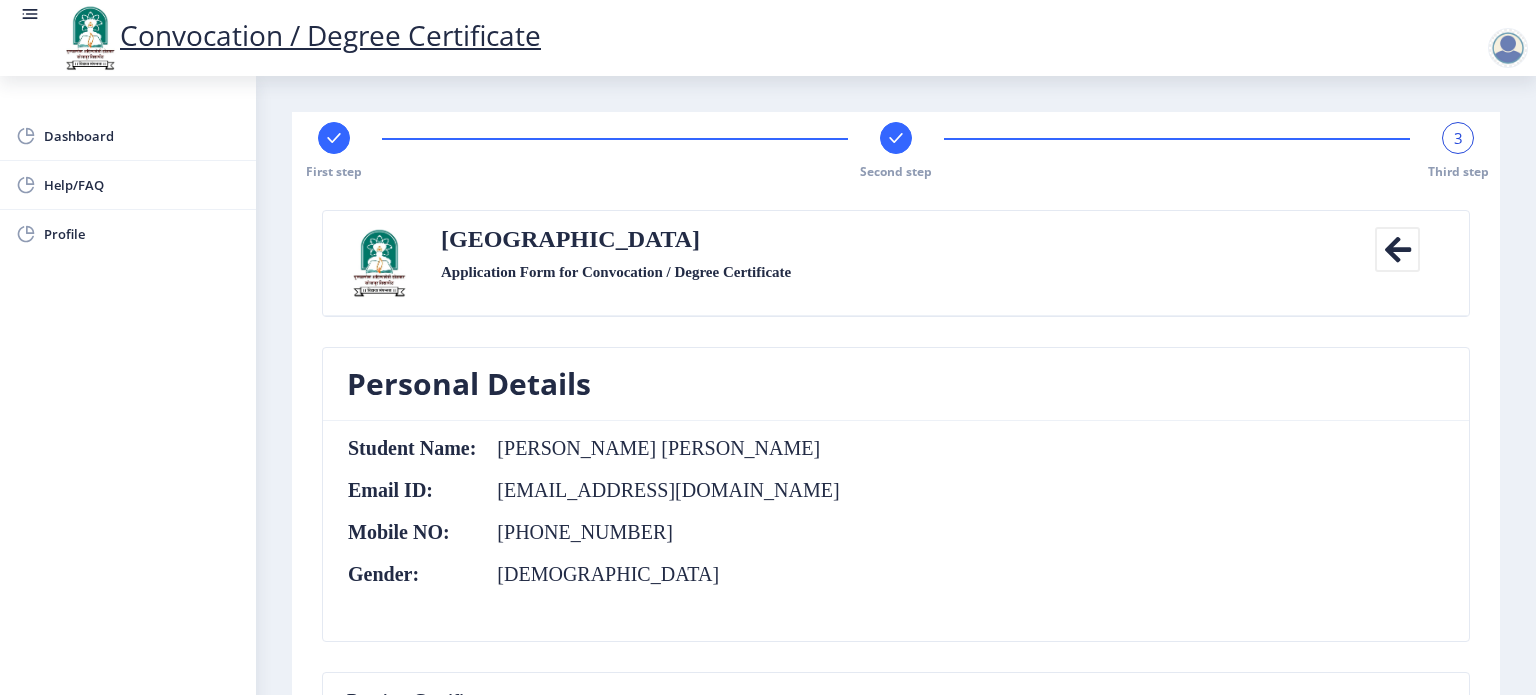 click 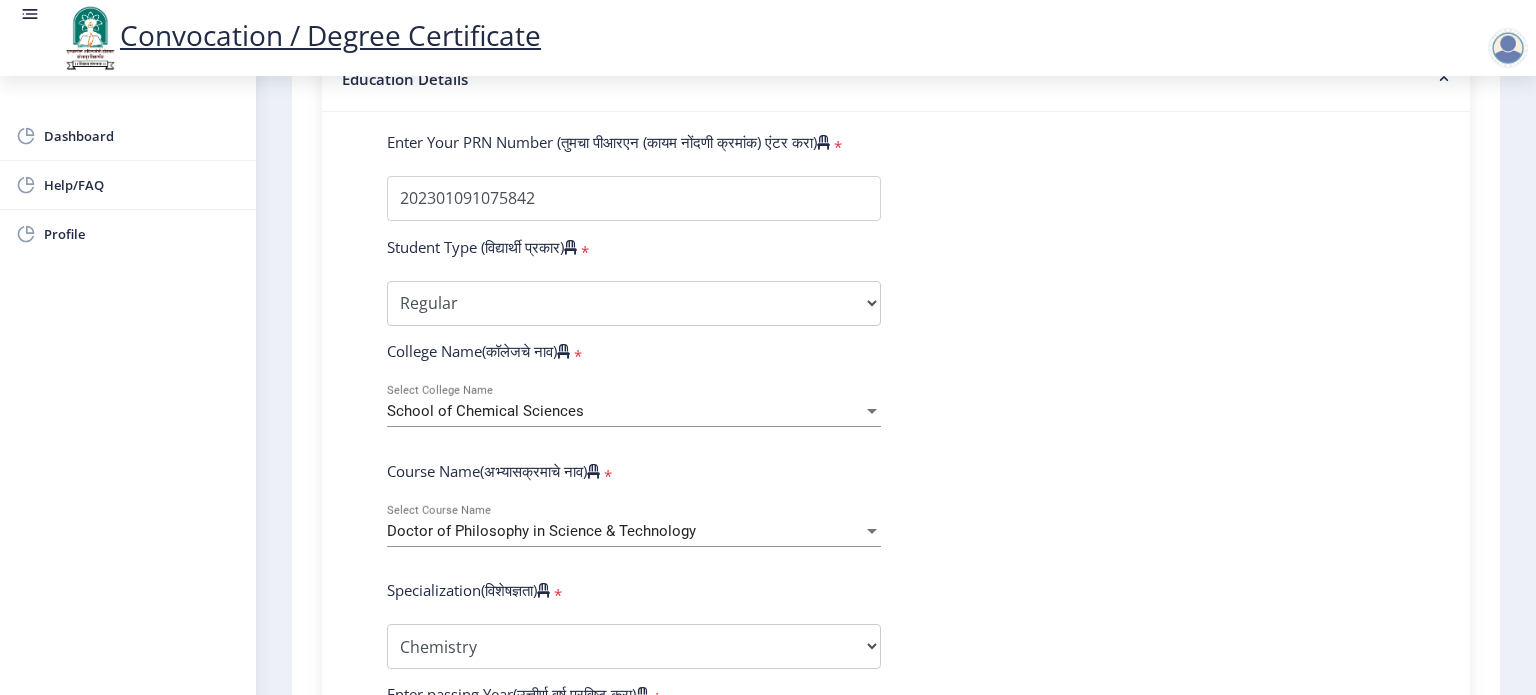 scroll, scrollTop: 600, scrollLeft: 0, axis: vertical 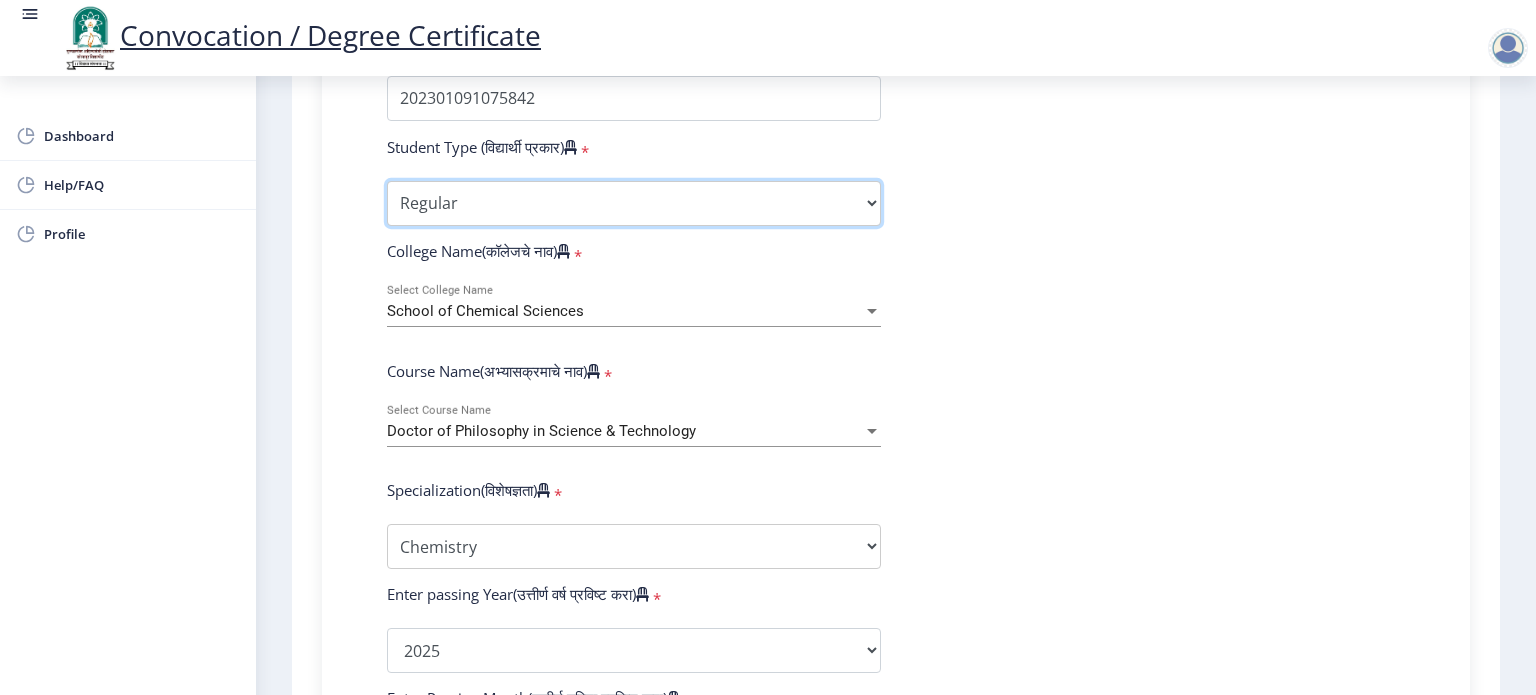 click on "Select Student Type Regular External" at bounding box center [634, 203] 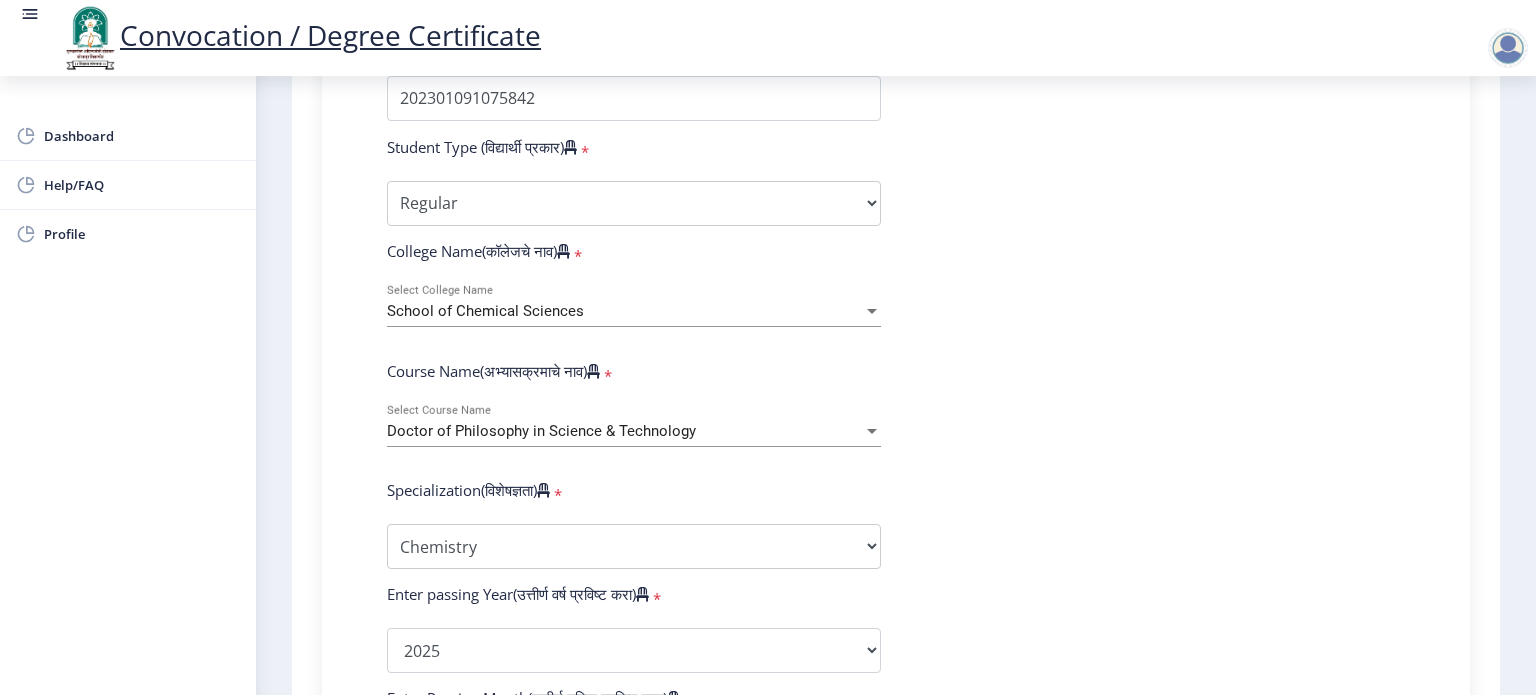 click on "Enter Your PRN Number (तुमचा पीआरएन (कायम नोंदणी क्रमांक) एंटर करा)   * Student Type (विद्यार्थी प्रकार)    * Select Student Type Regular External College Name(कॉलेजचे नाव)   * School of Chemical Sciences Select College Name Course Name(अभ्यासक्रमाचे नाव)   * Doctor of Philosophy in Science & Technology Select Course Name  Specialization(विशेषज्ञता)   * Specialization English Ancient Indian History Culture & Archaeology Hindi Marathi Economics History Political Science Applied Geology Computer Science & Engineering Geology Mechanical Engineering Sociology Statistics Zoology Commerce Botany Mass Communication Social Work Law Education Geography Chemistry Electronics Physics Biotechnology Other Enter passing Year(उत्तीर्ण वर्ष प्रविष्ट करा)   *  2025   2024   2023   2022   2021  * *" 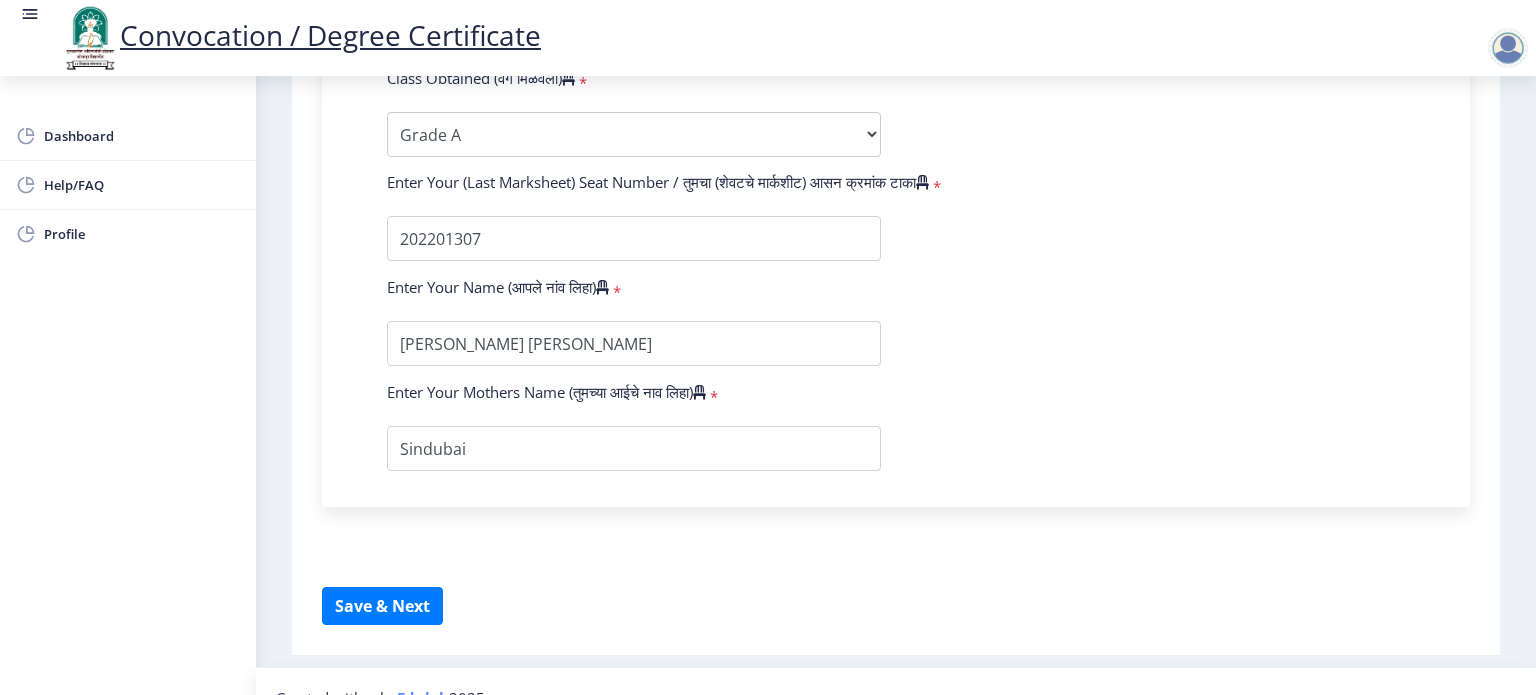 scroll, scrollTop: 1448, scrollLeft: 0, axis: vertical 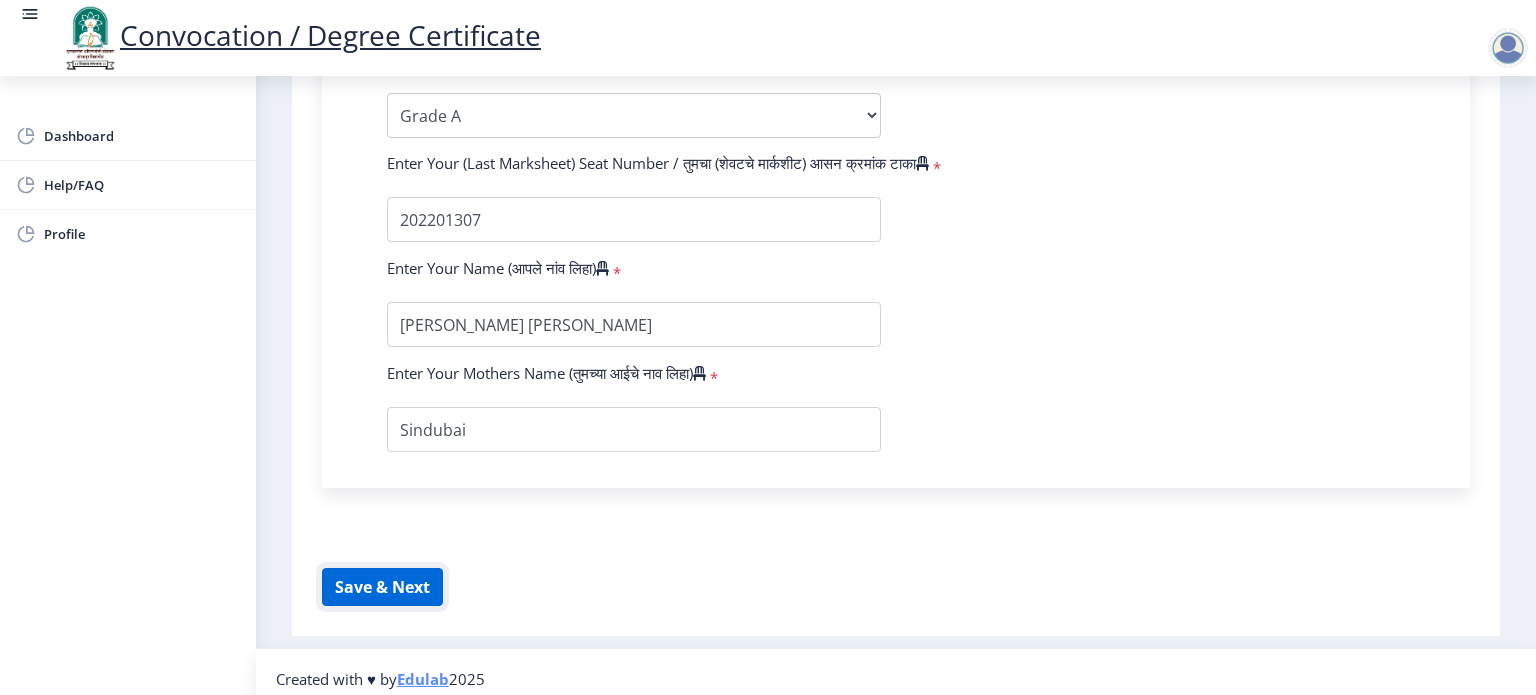 click on "Save & Next" 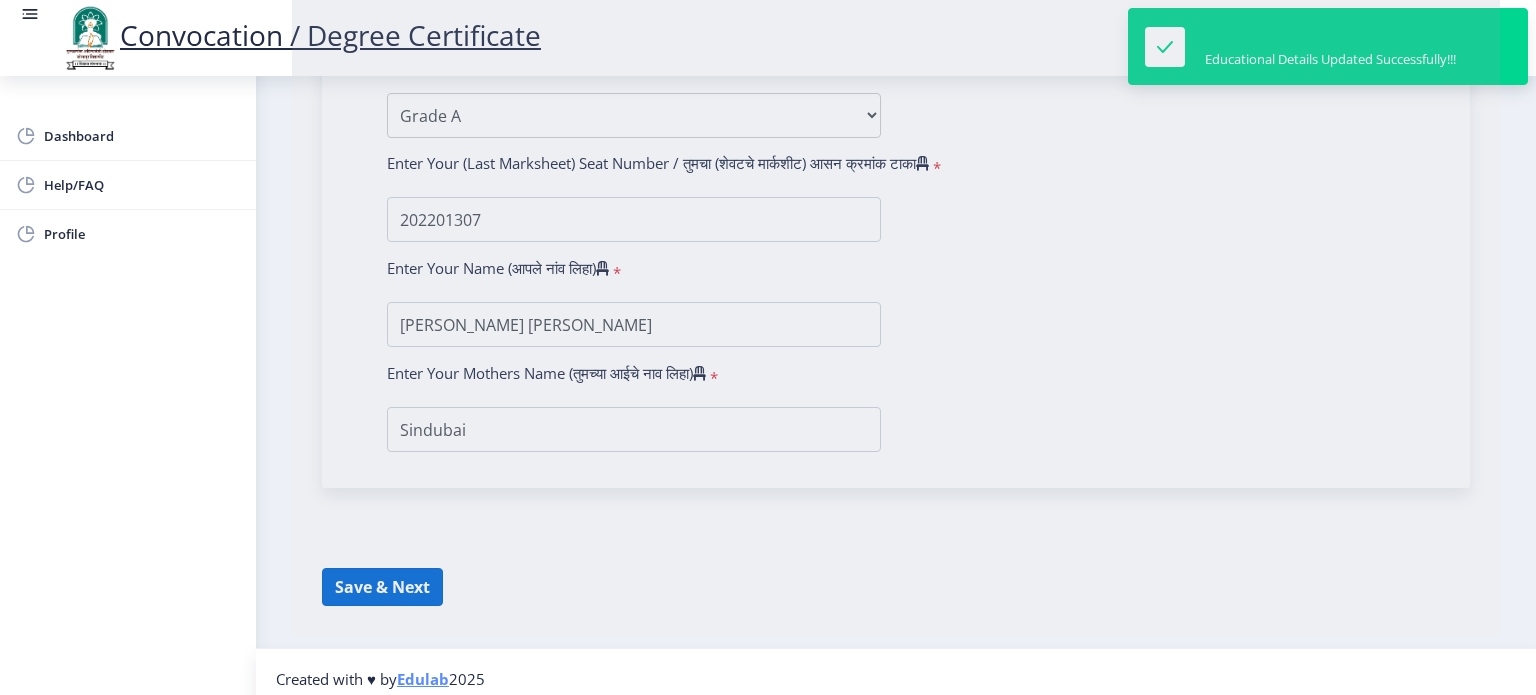 select 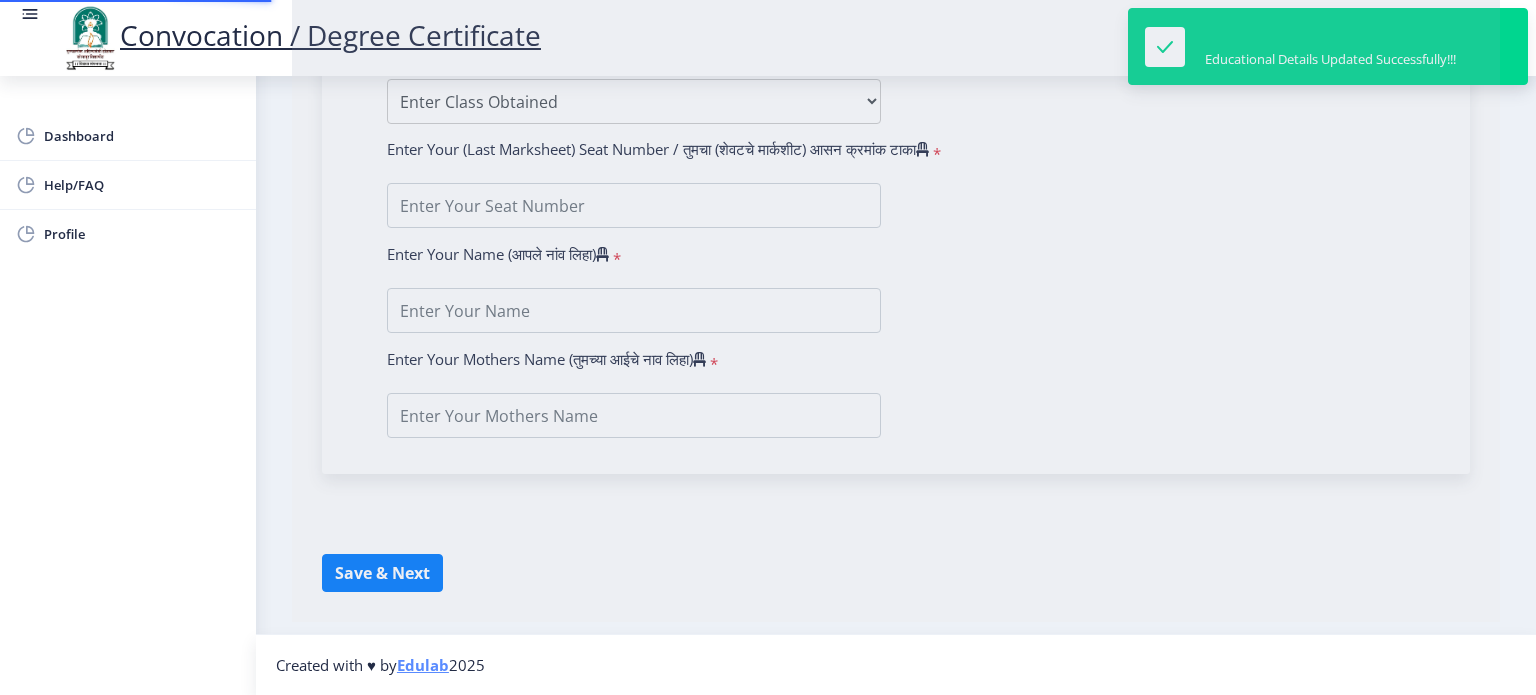 type on "[PERSON_NAME] [PERSON_NAME]" 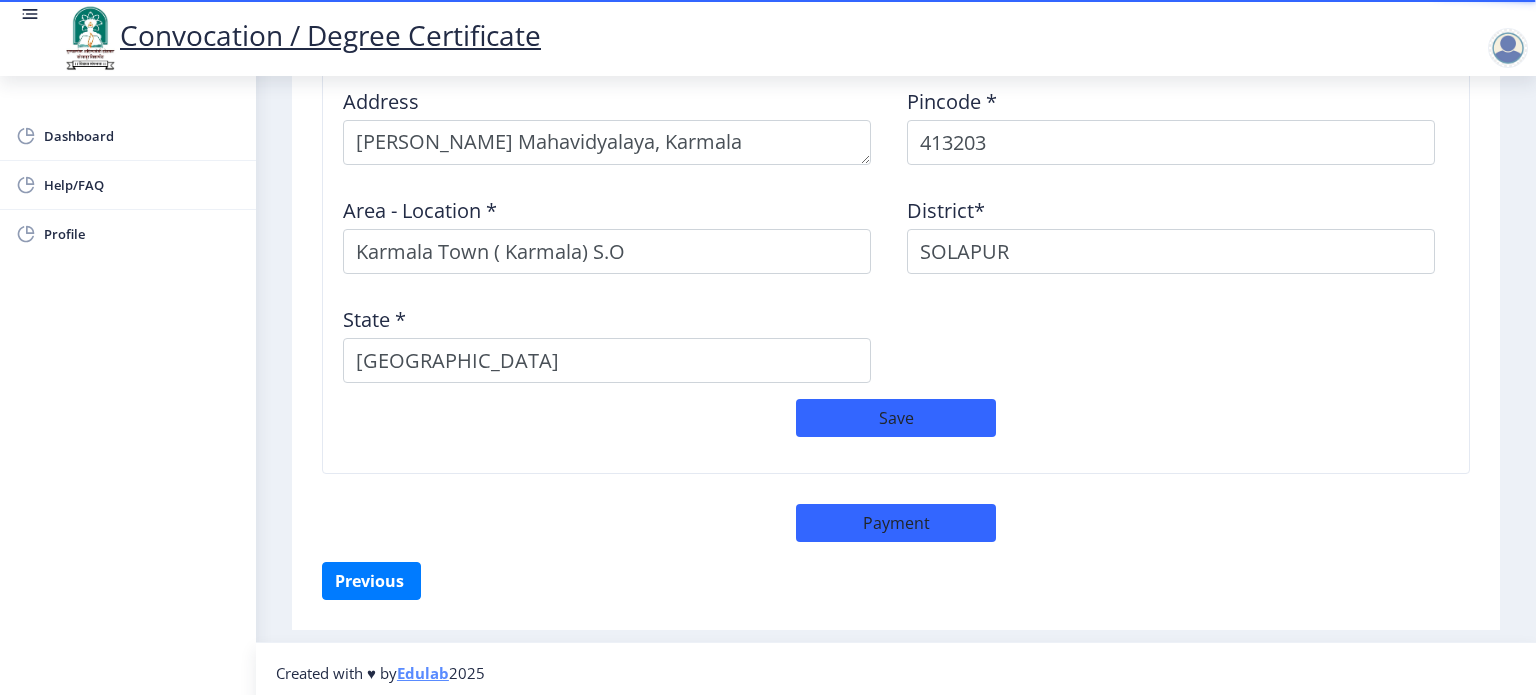 scroll, scrollTop: 1699, scrollLeft: 0, axis: vertical 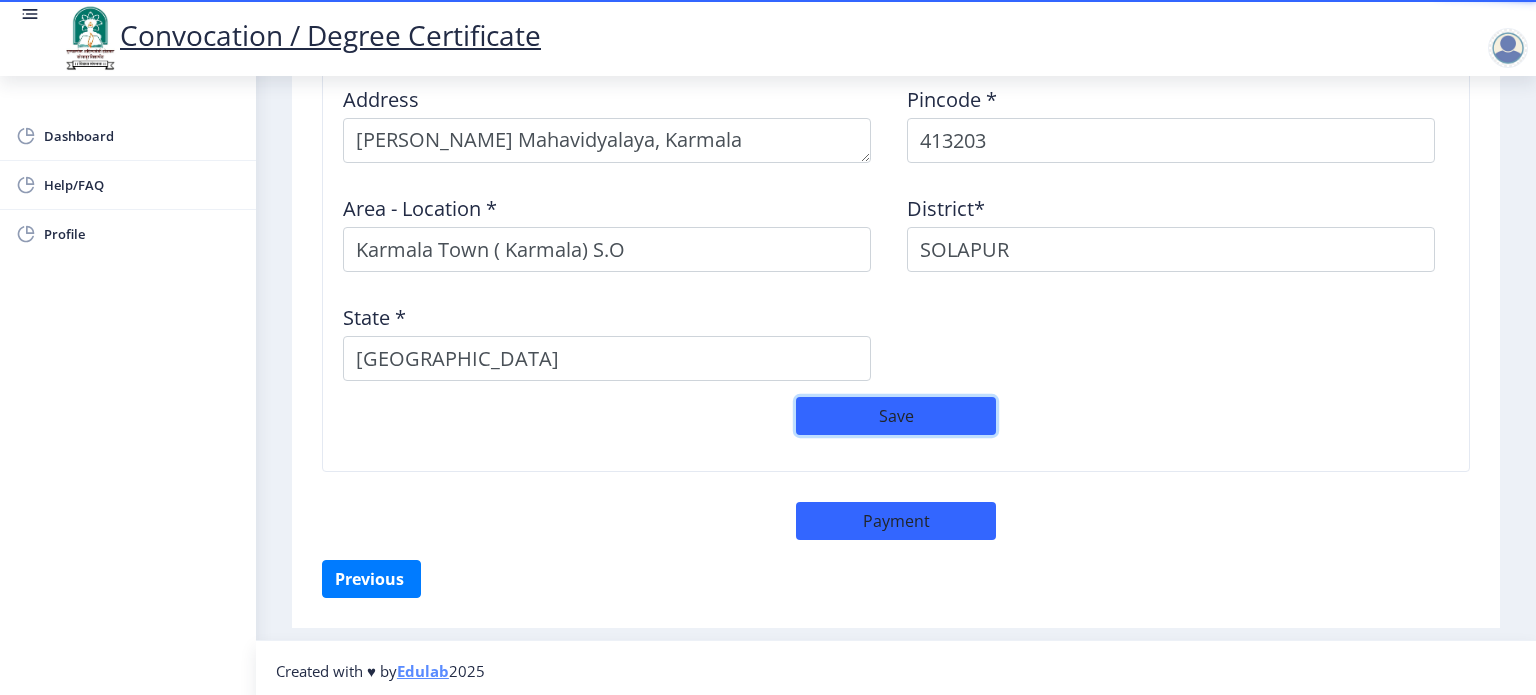 click on "Save" 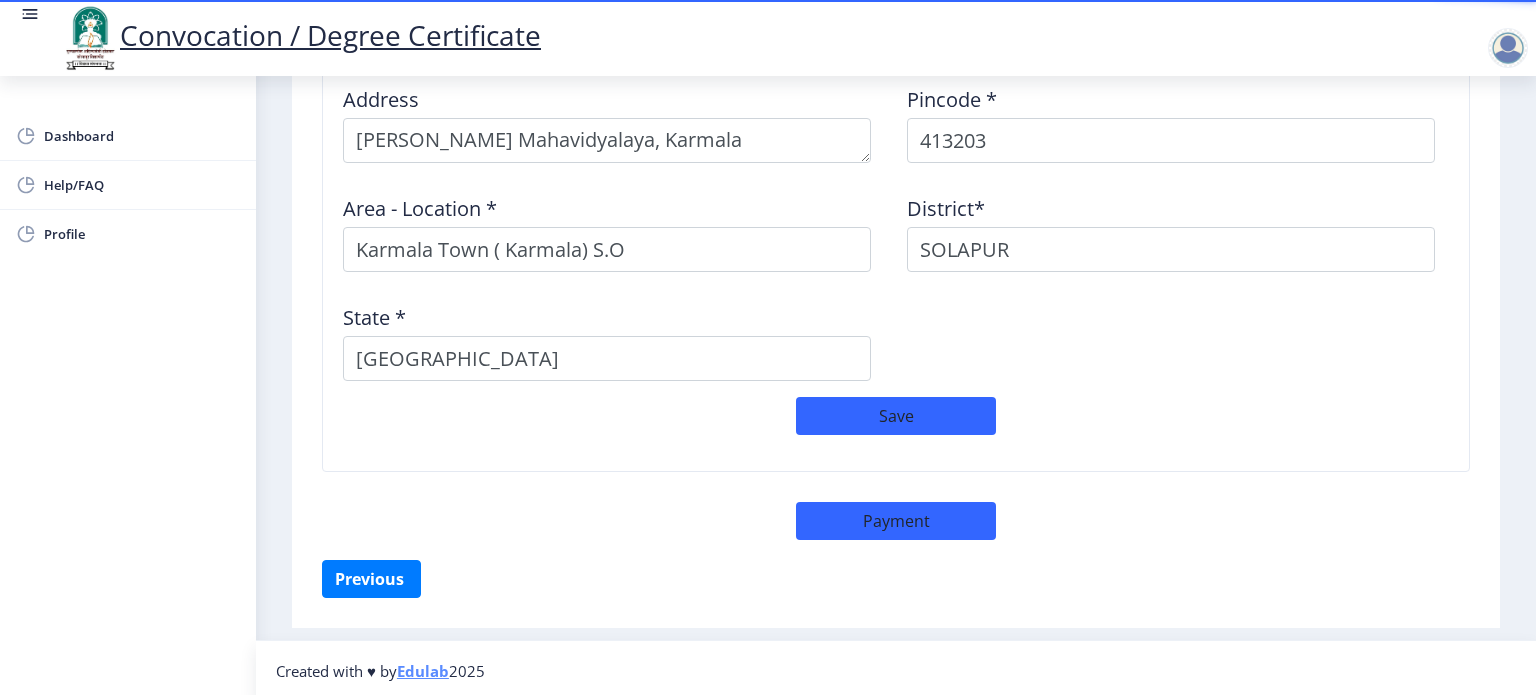 click on "Address    Pincode *  413203 Area - Location * [GEOGRAPHIC_DATA] ( [GEOGRAPHIC_DATA]) [GEOGRAPHIC_DATA]*  [GEOGRAPHIC_DATA] *  [GEOGRAPHIC_DATA]  Save" 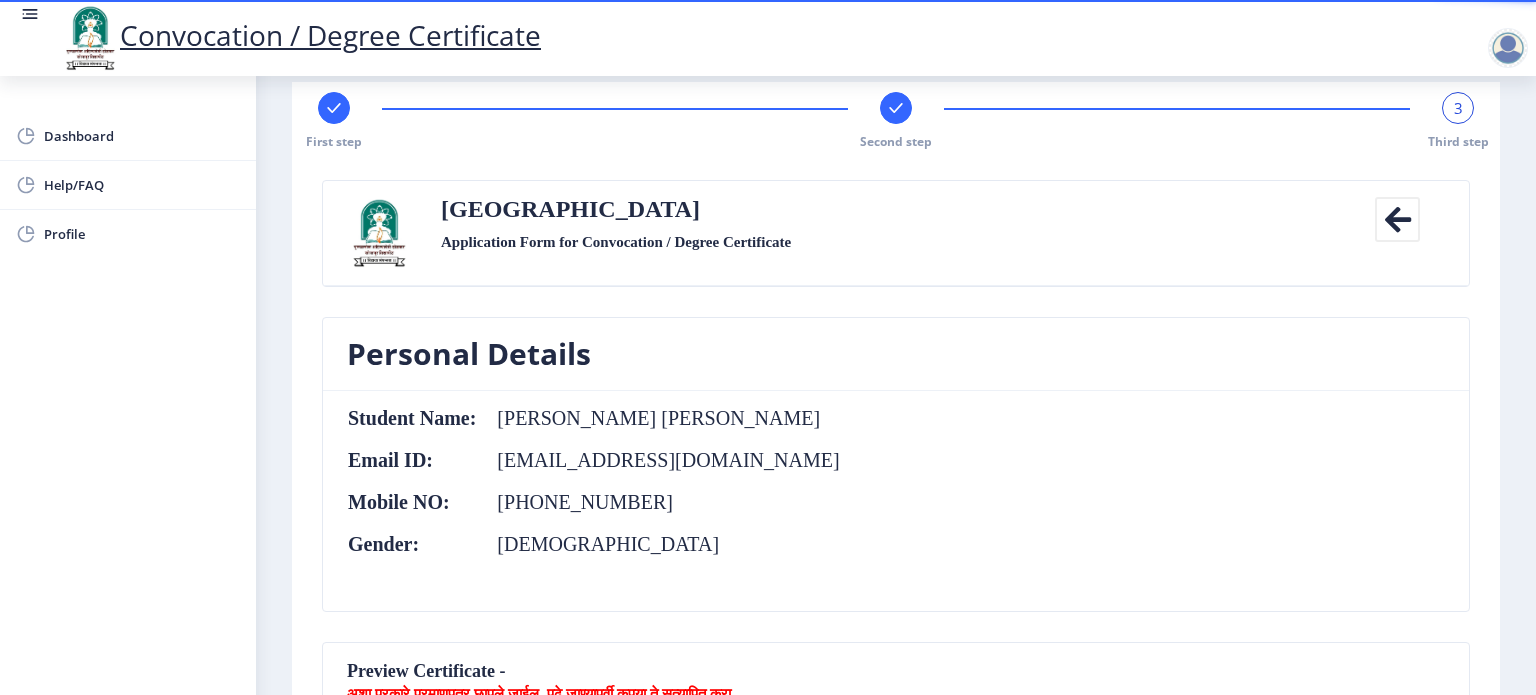 scroll, scrollTop: 0, scrollLeft: 0, axis: both 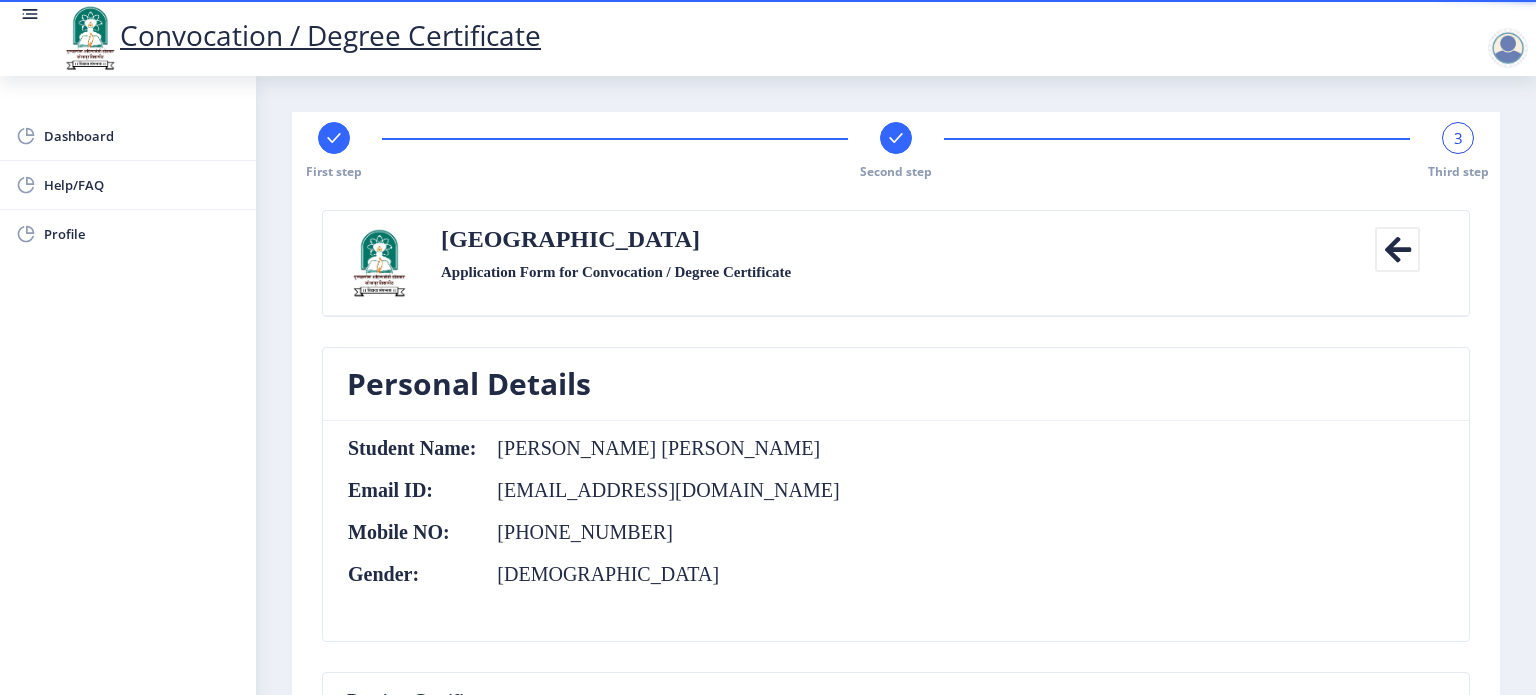 click 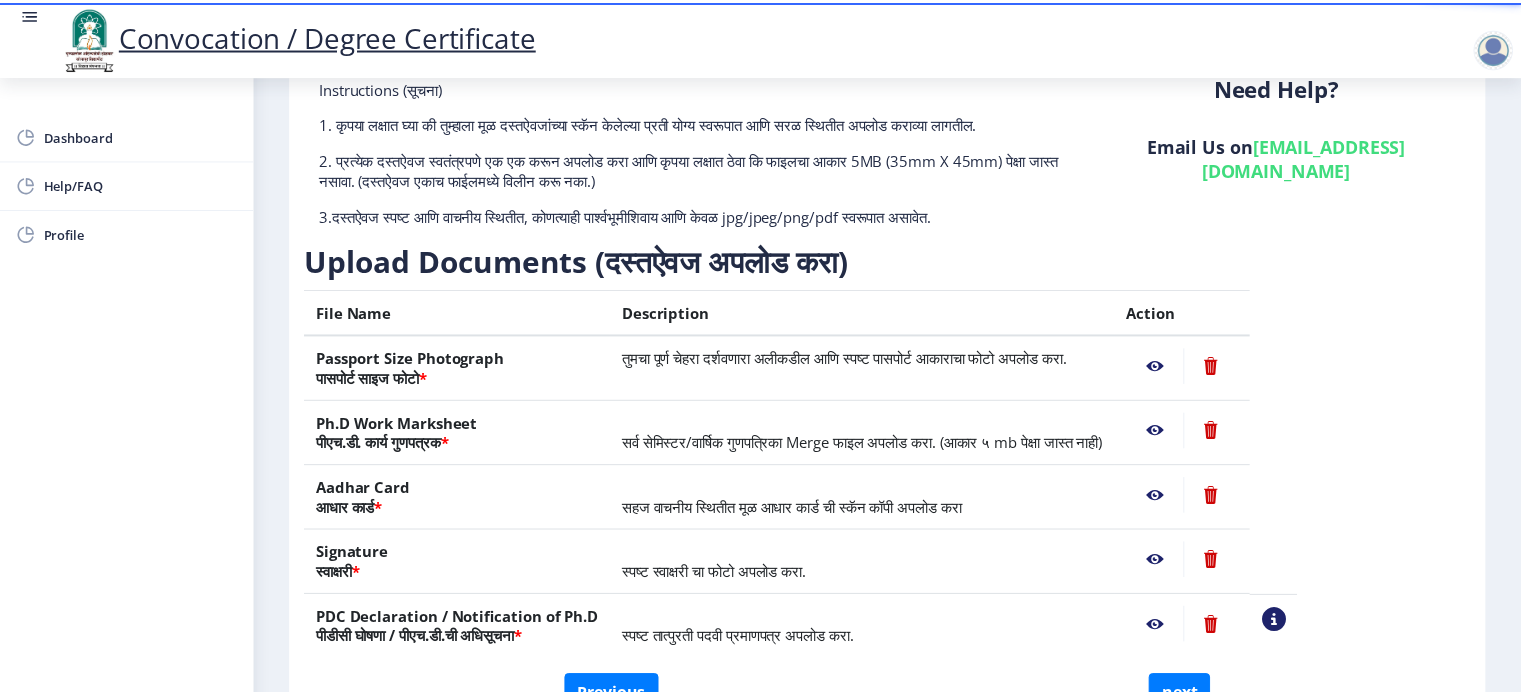 scroll, scrollTop: 200, scrollLeft: 0, axis: vertical 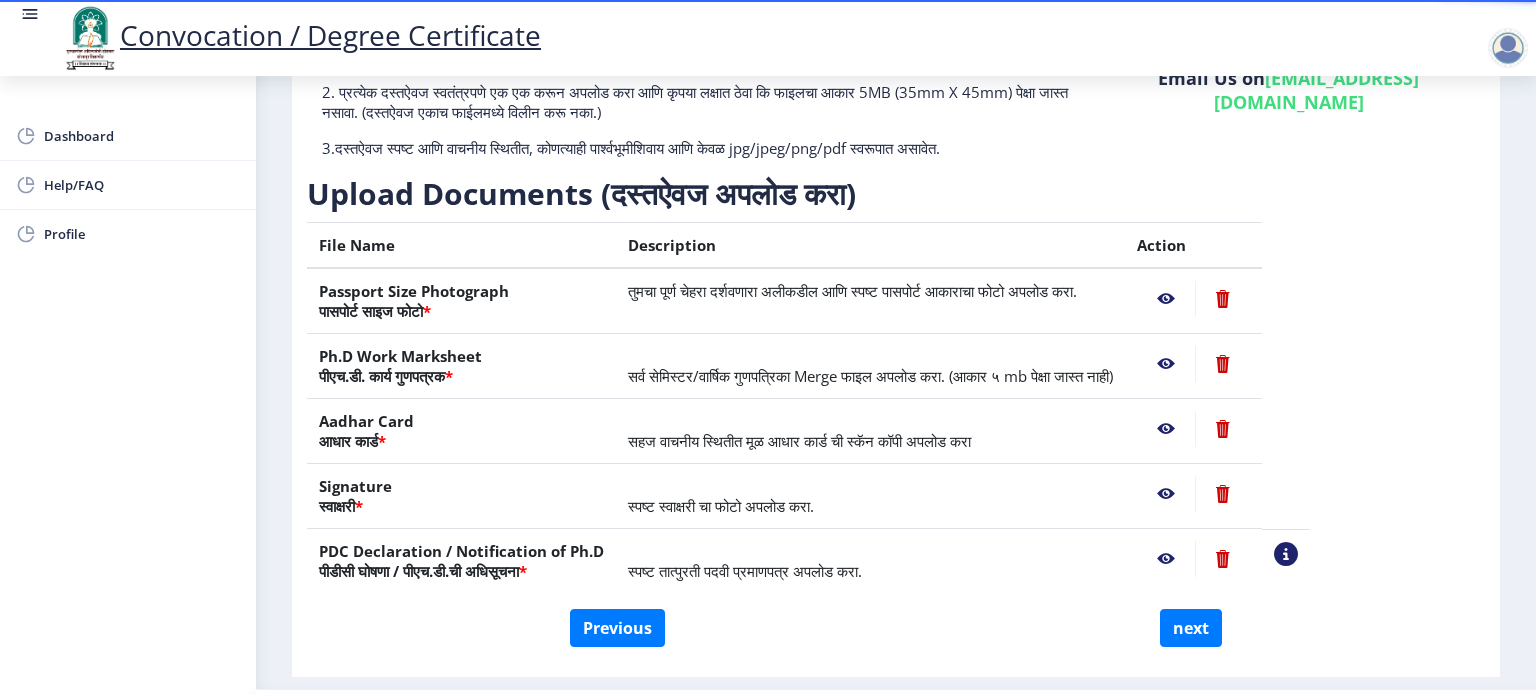 click 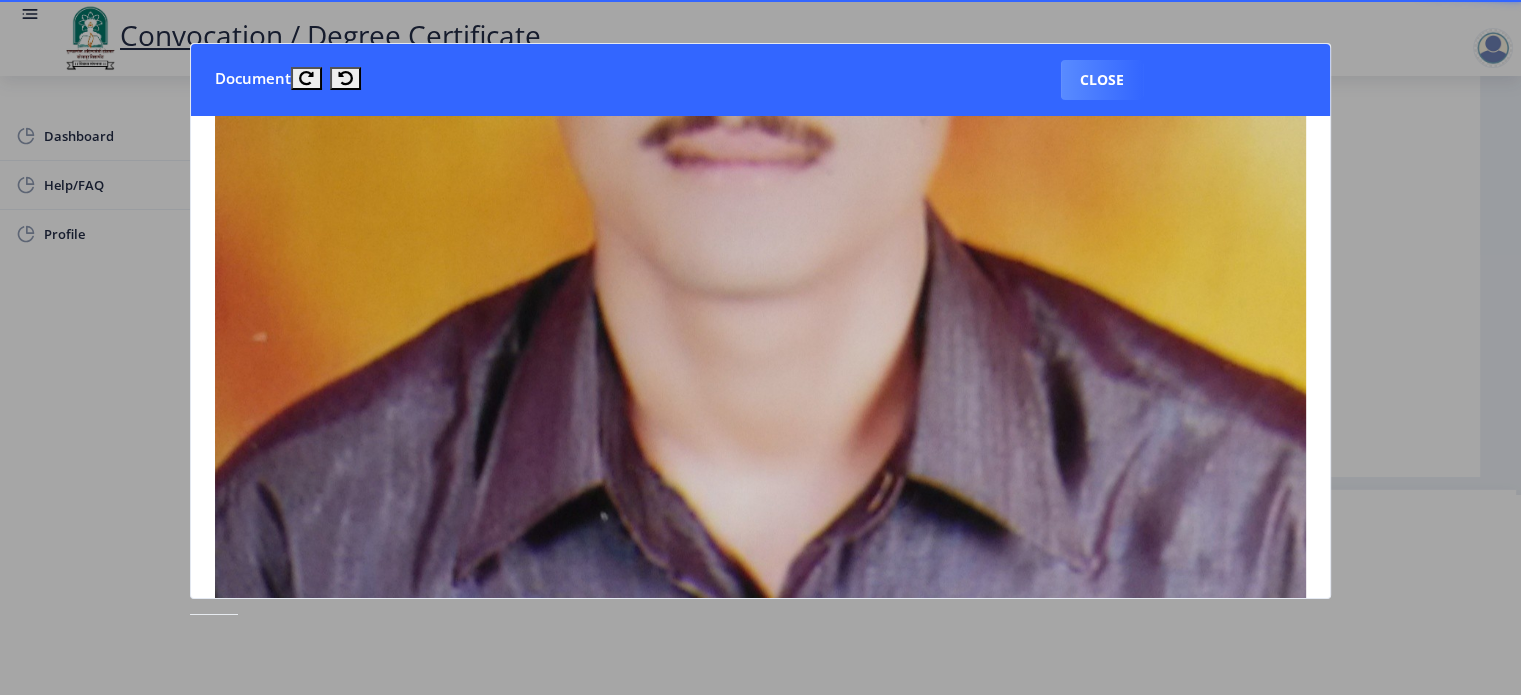 scroll, scrollTop: 300, scrollLeft: 0, axis: vertical 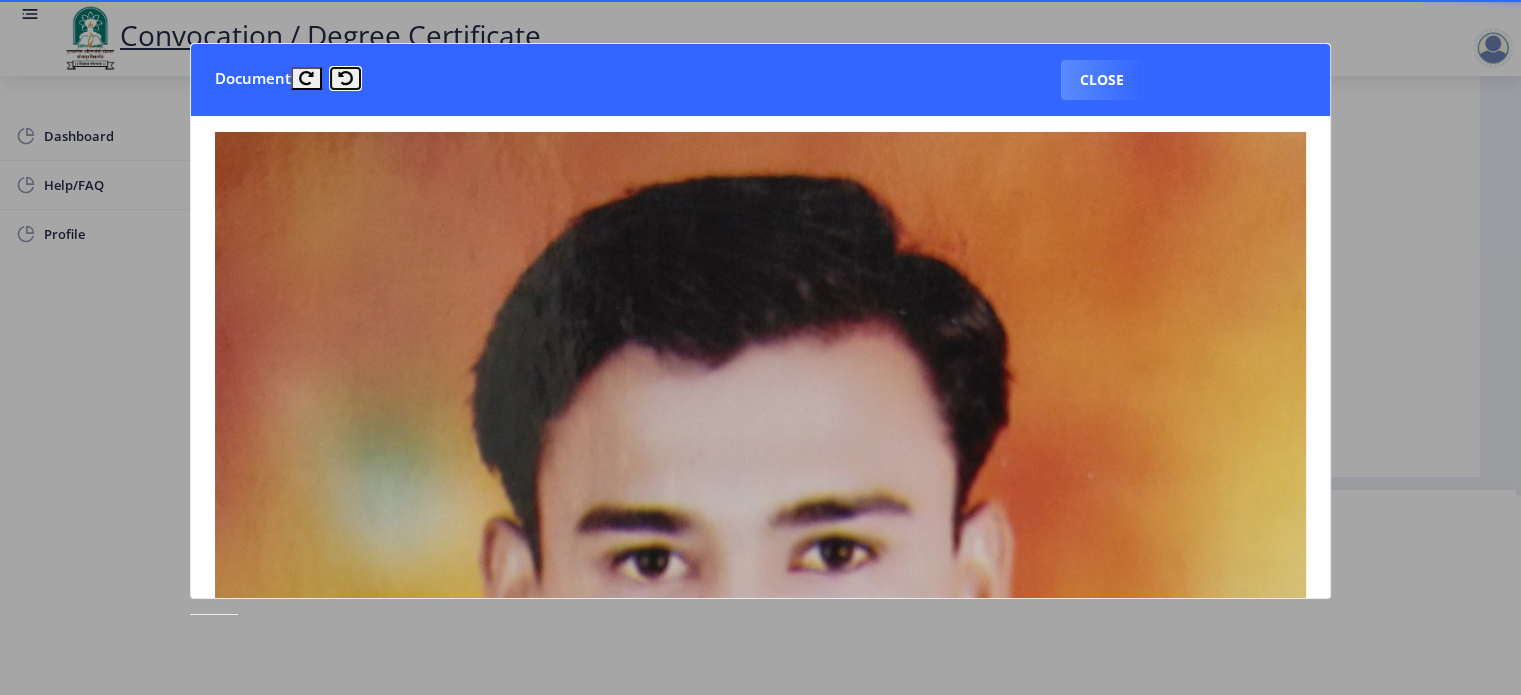 click at bounding box center (345, 78) 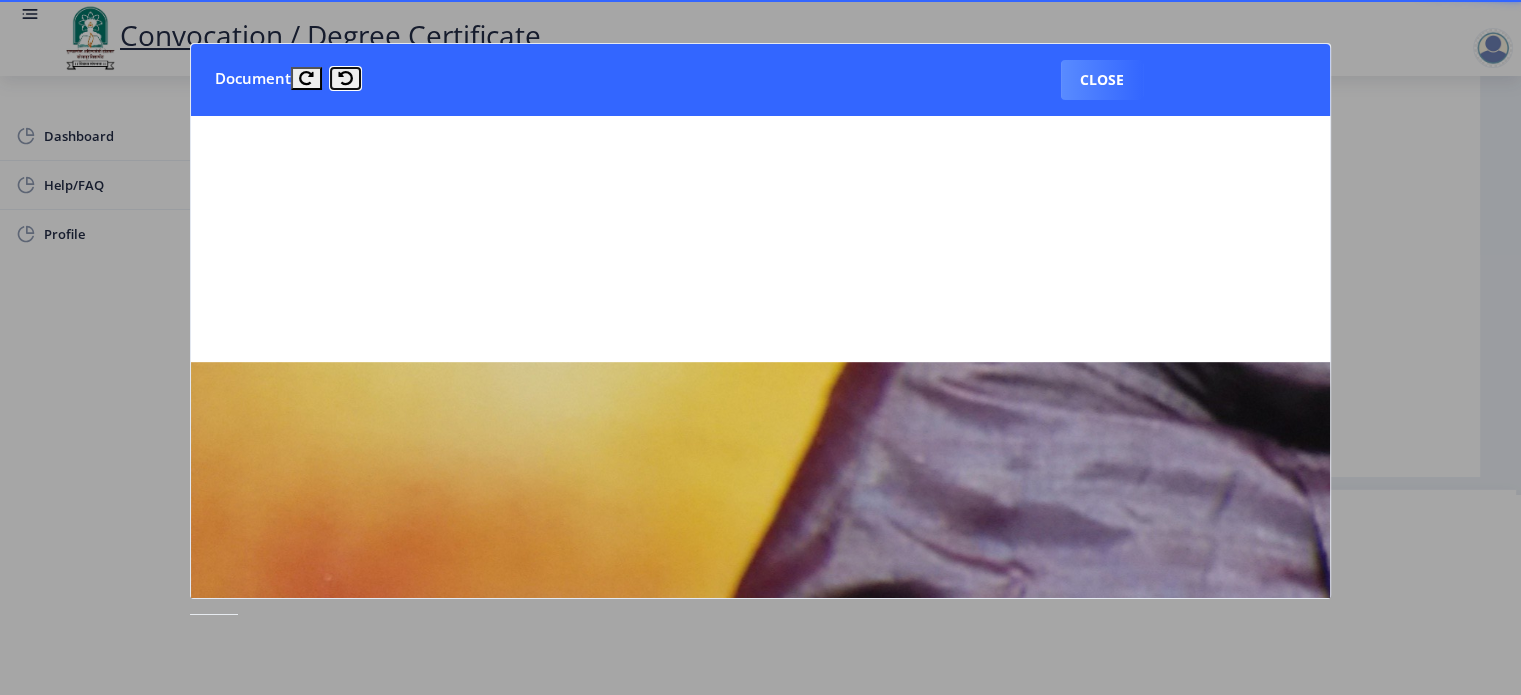 click at bounding box center (345, 78) 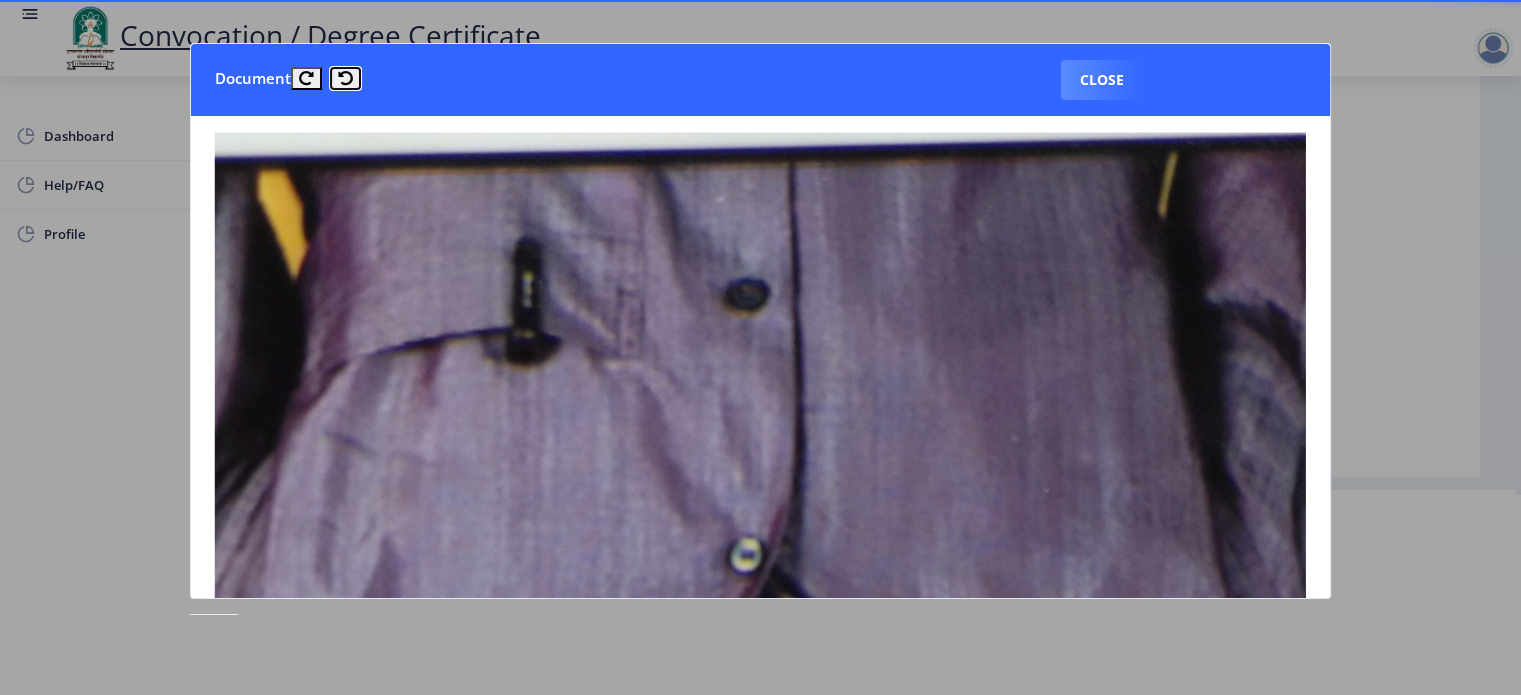 click at bounding box center [345, 78] 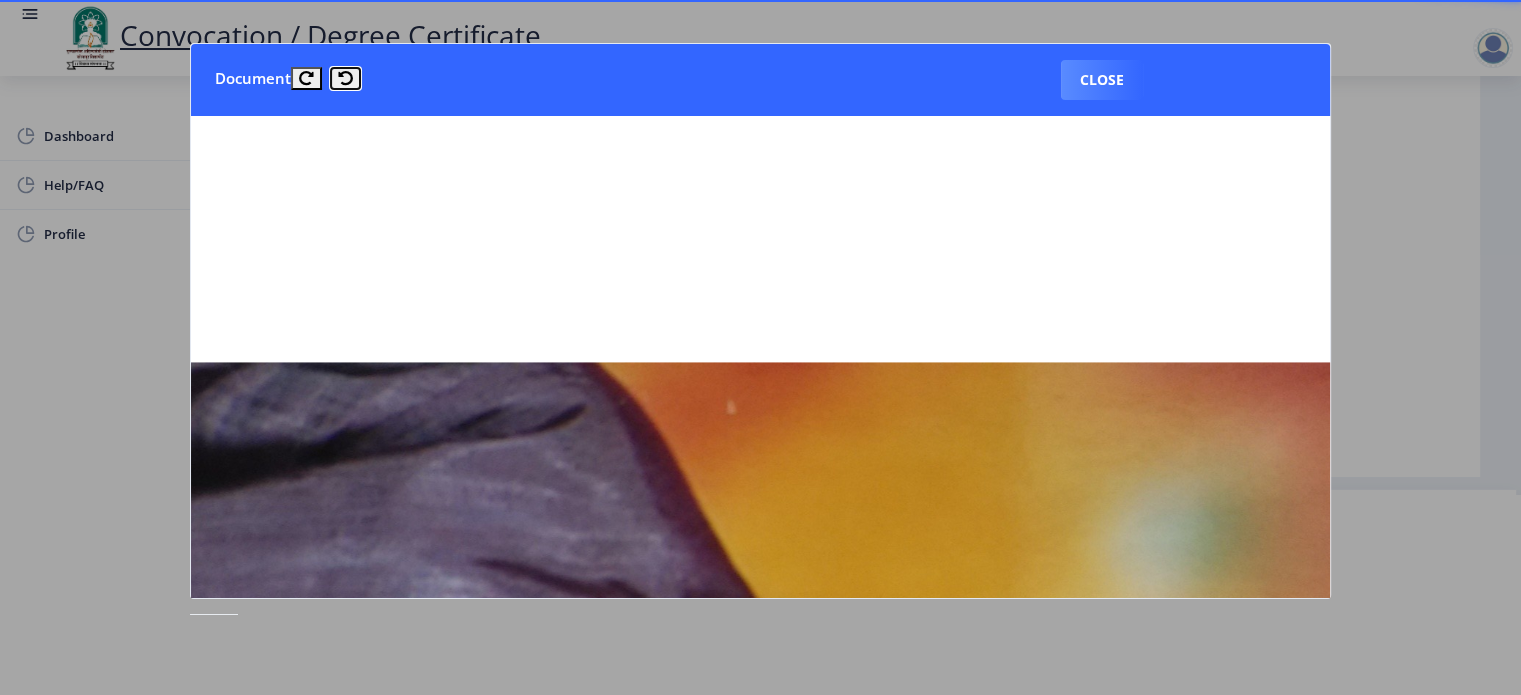click at bounding box center [345, 78] 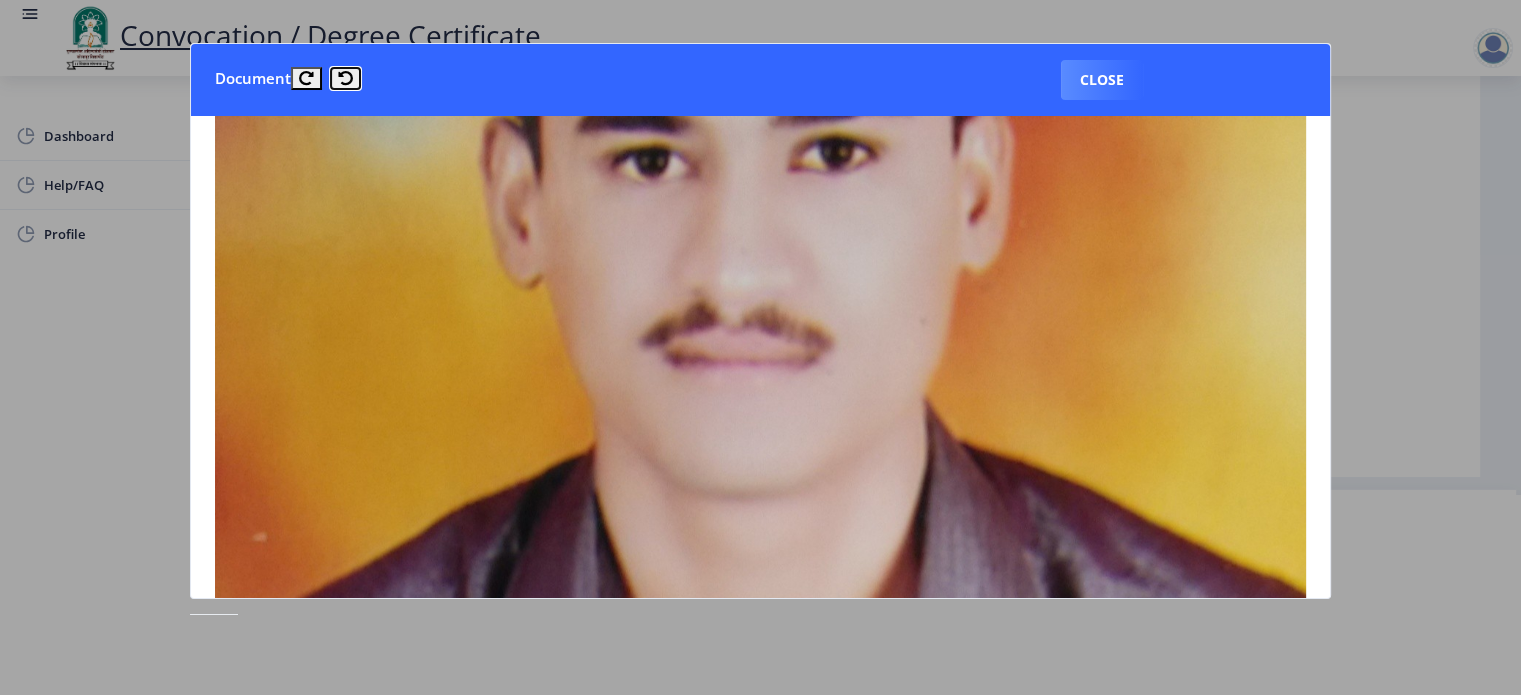 scroll, scrollTop: 300, scrollLeft: 0, axis: vertical 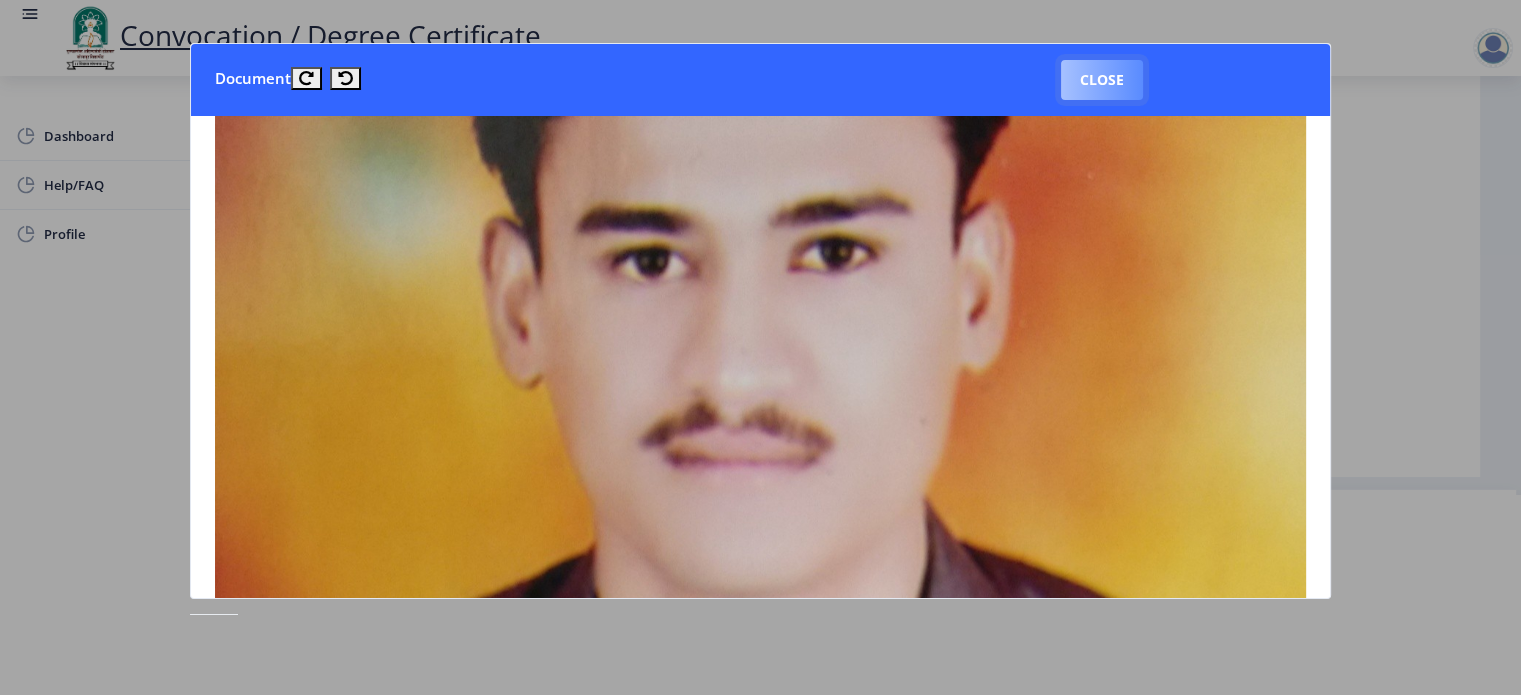 click on "Close" at bounding box center [1102, 80] 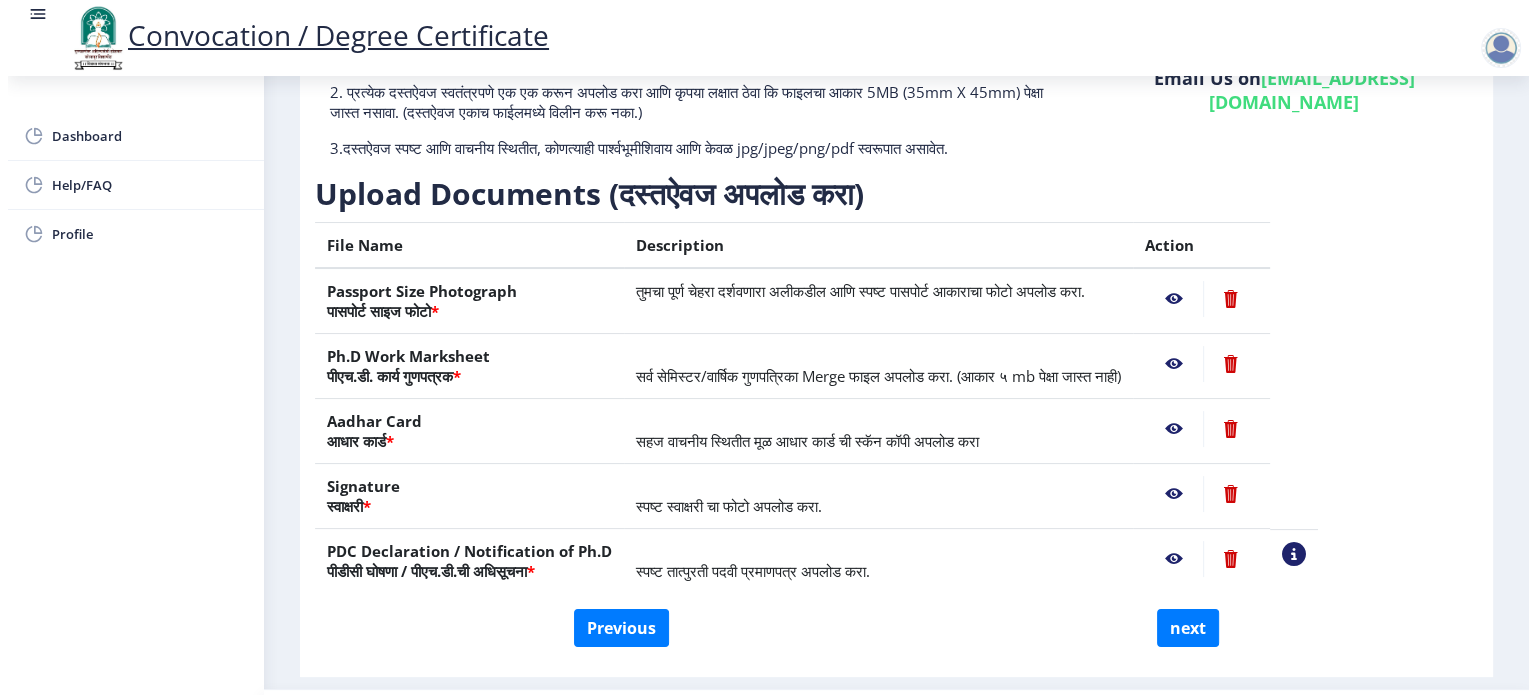 scroll, scrollTop: 57, scrollLeft: 0, axis: vertical 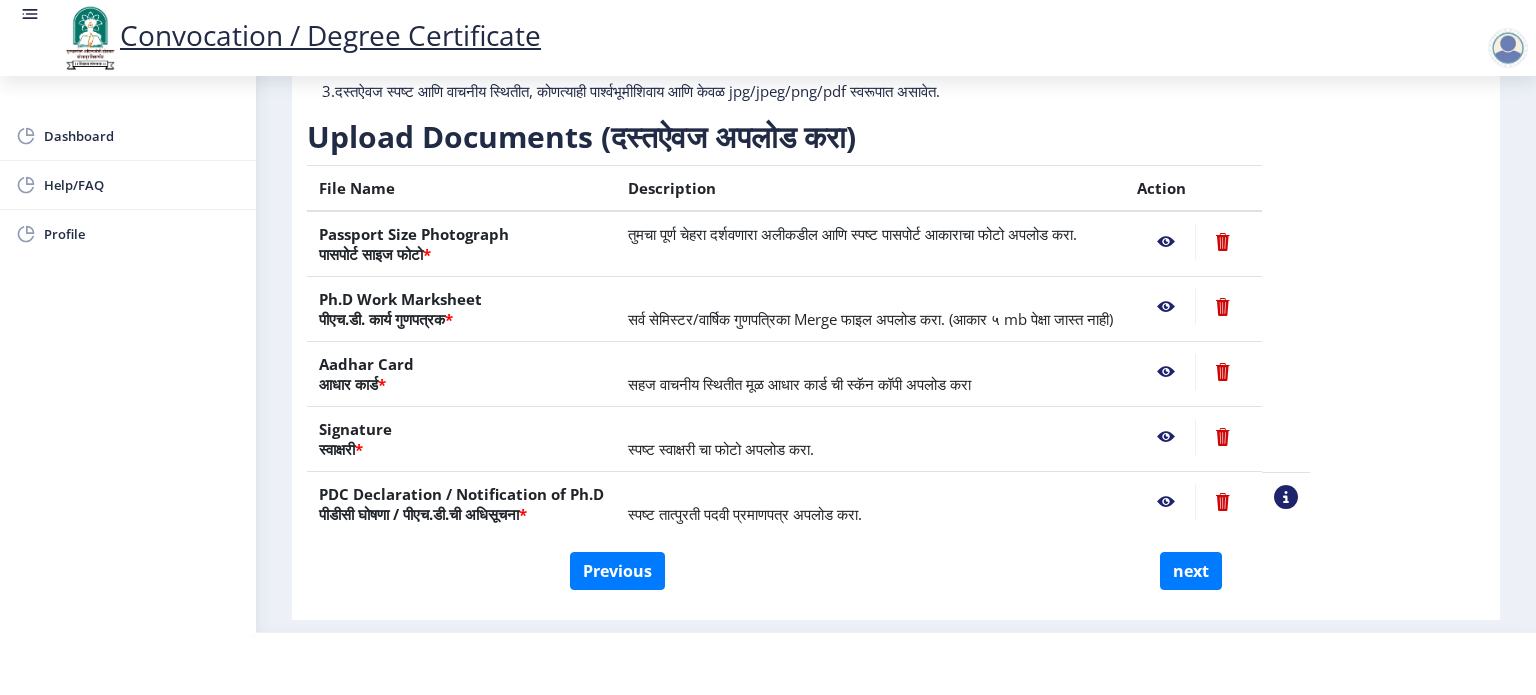 click 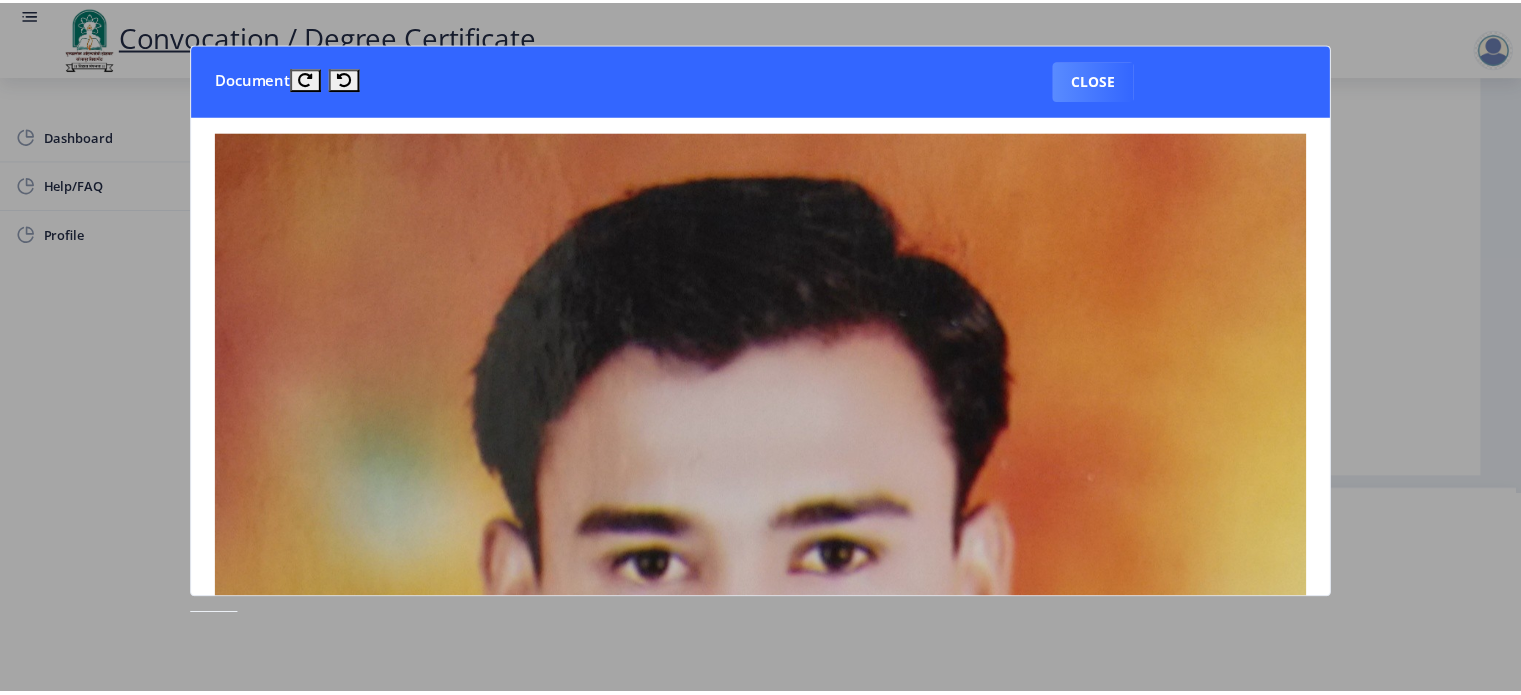 scroll, scrollTop: 0, scrollLeft: 0, axis: both 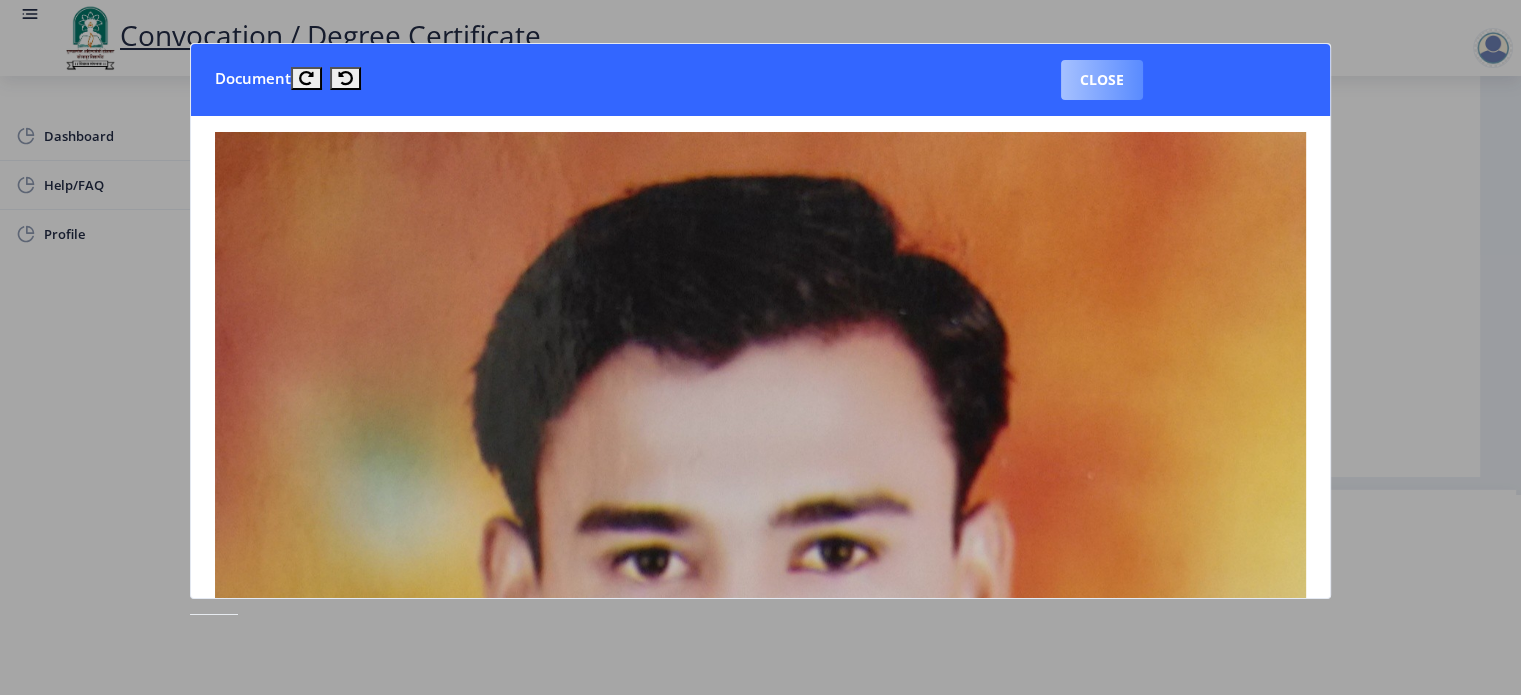 click on "Close" at bounding box center [1102, 80] 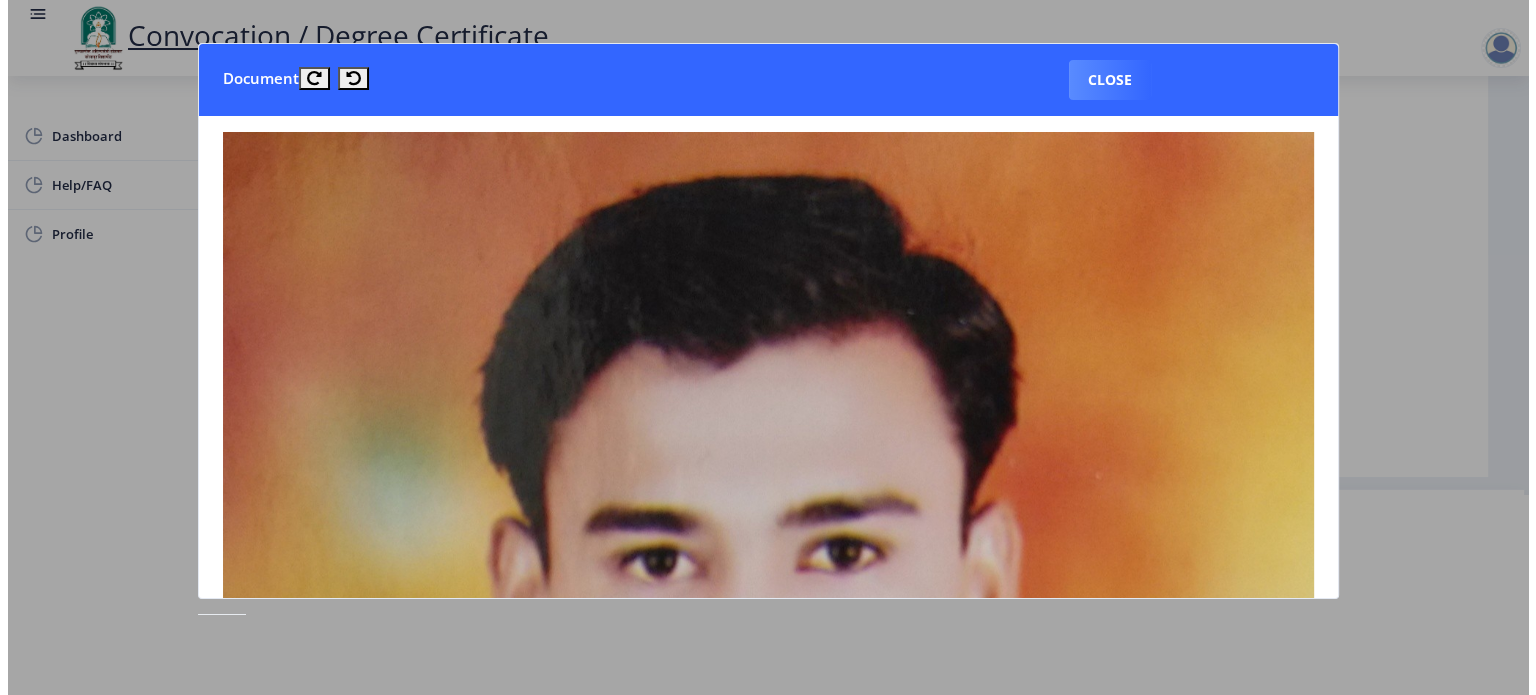scroll, scrollTop: 57, scrollLeft: 0, axis: vertical 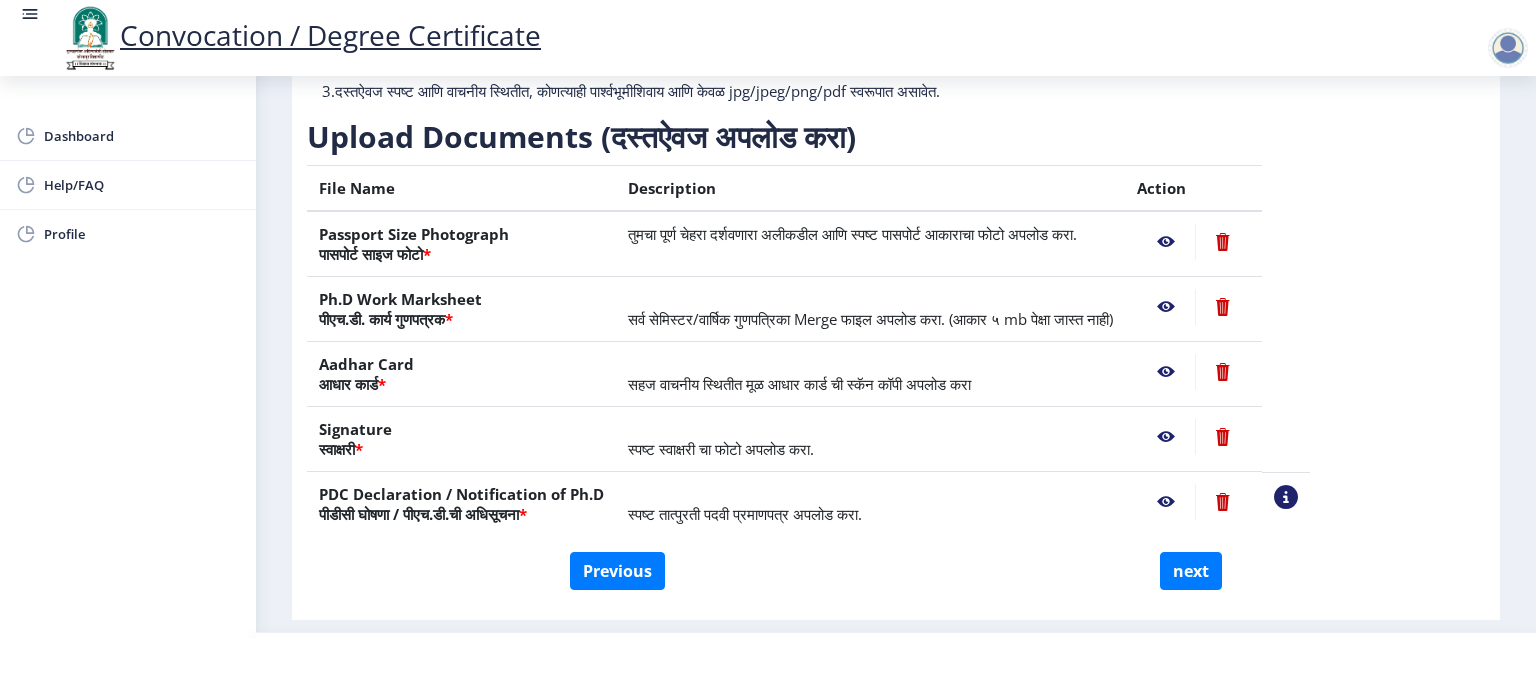 click 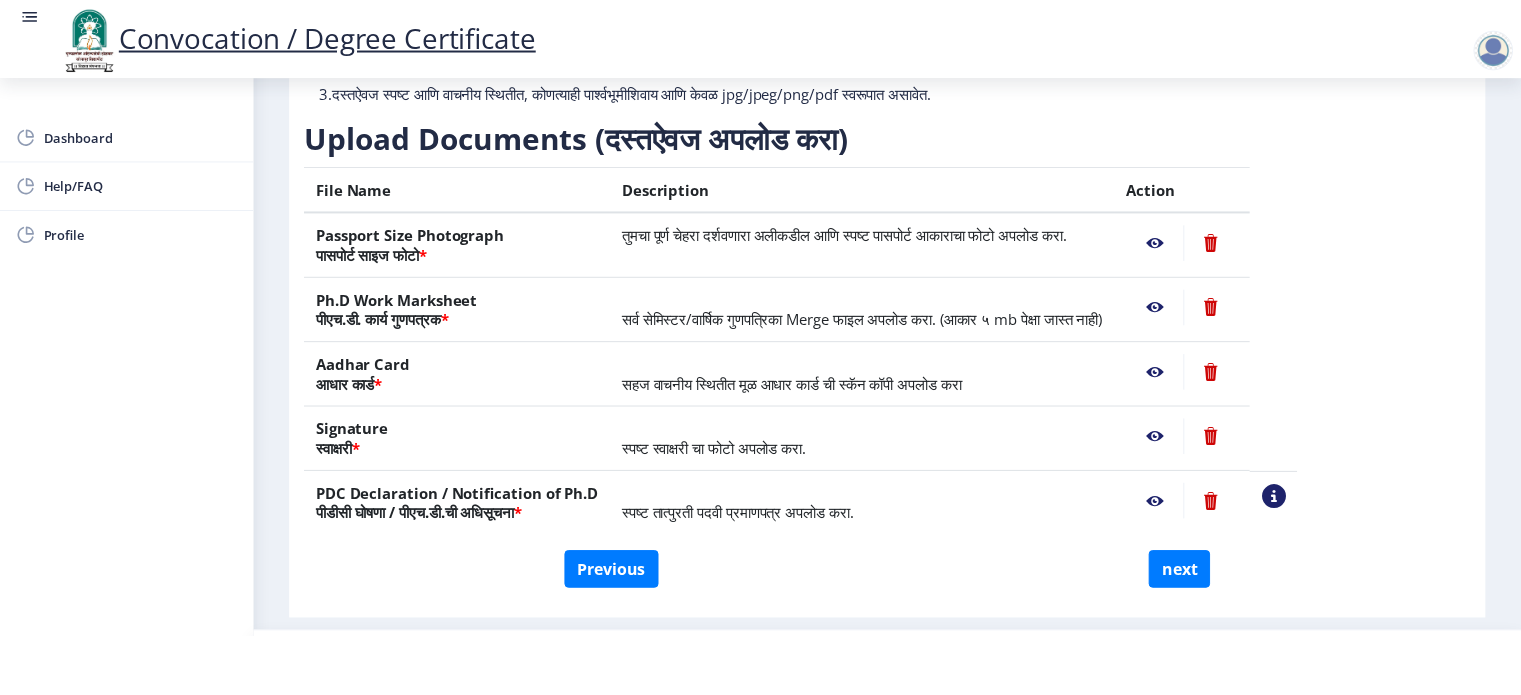 scroll, scrollTop: 0, scrollLeft: 0, axis: both 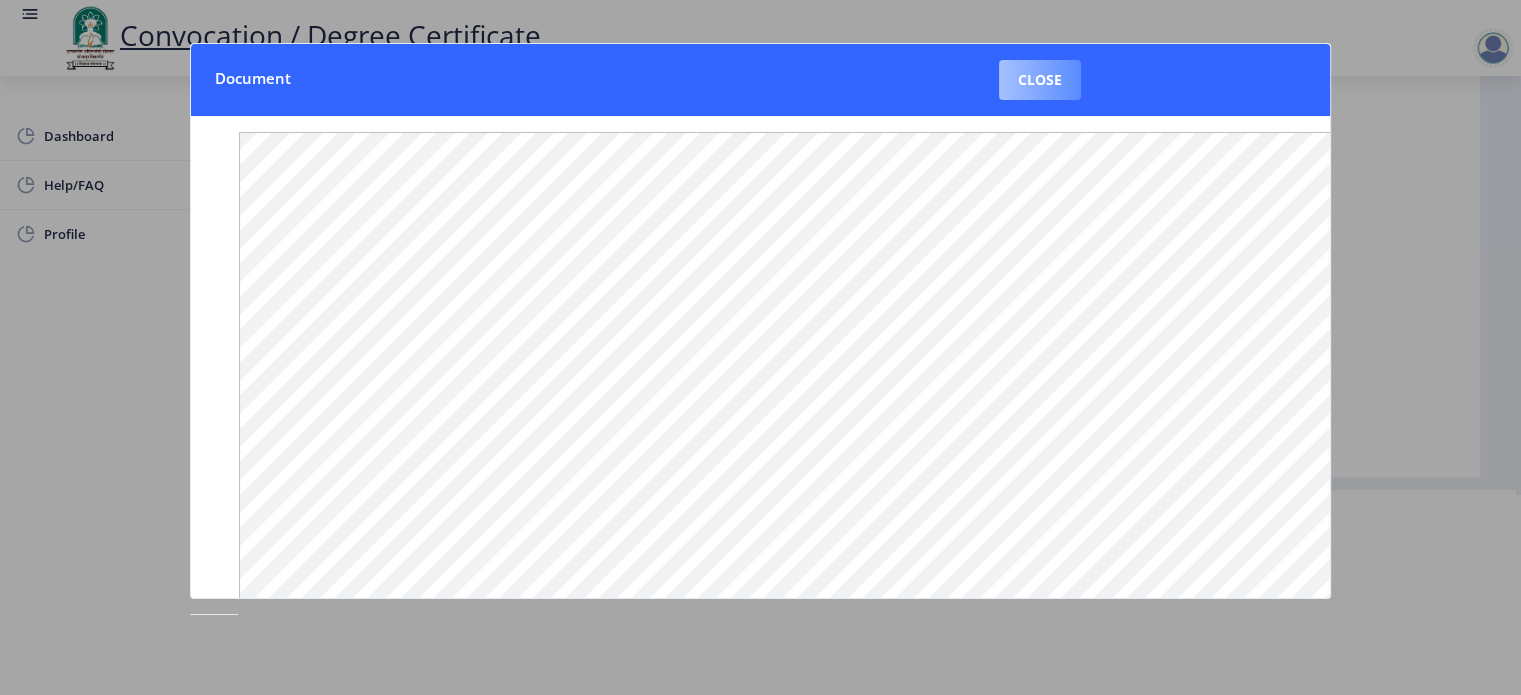 click on "Close" at bounding box center (1040, 80) 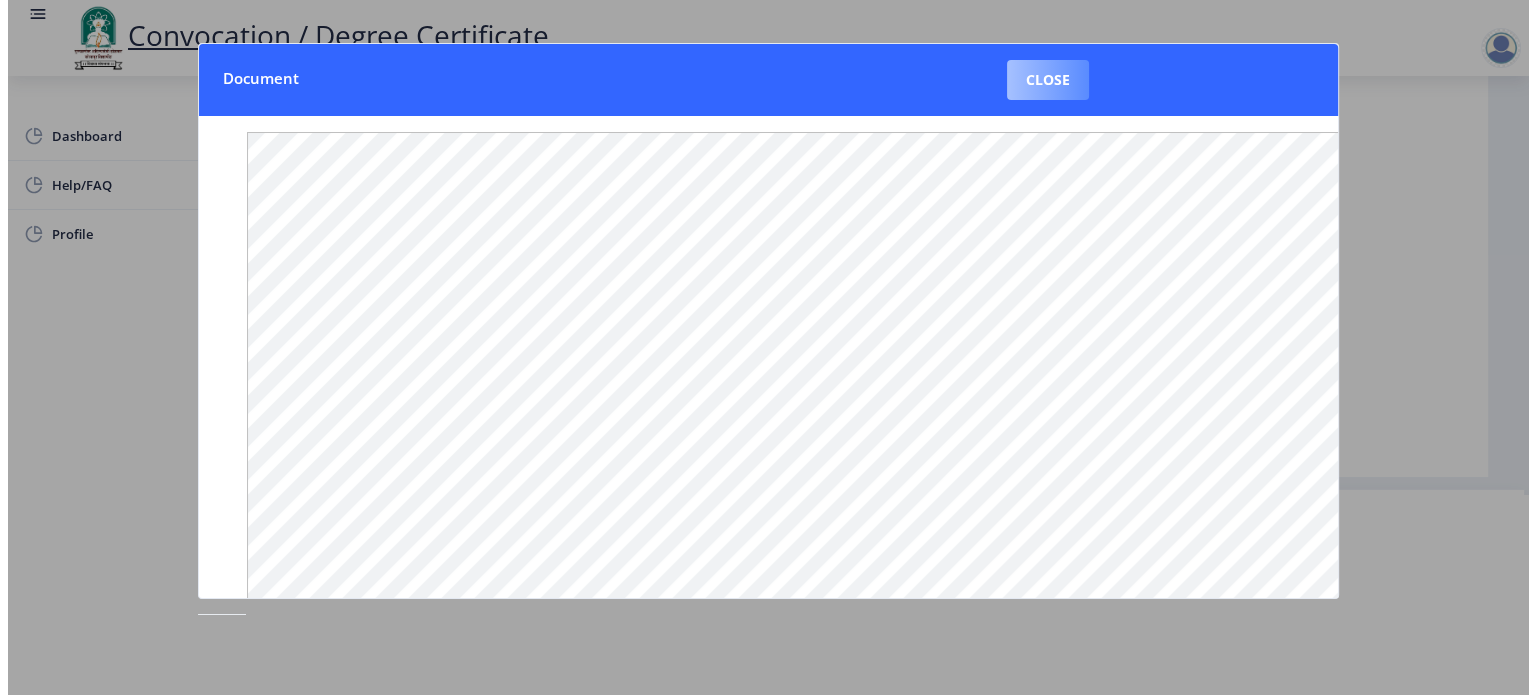 scroll, scrollTop: 57, scrollLeft: 0, axis: vertical 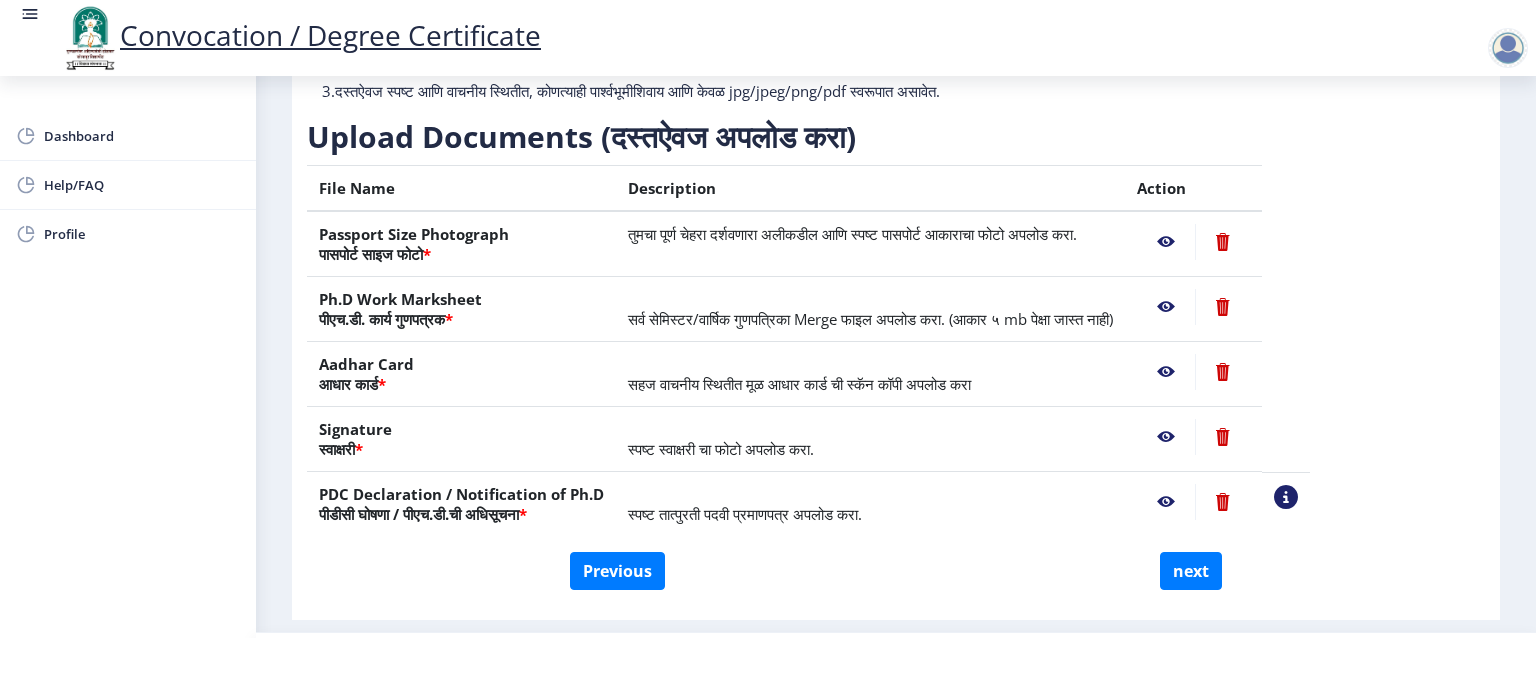 click 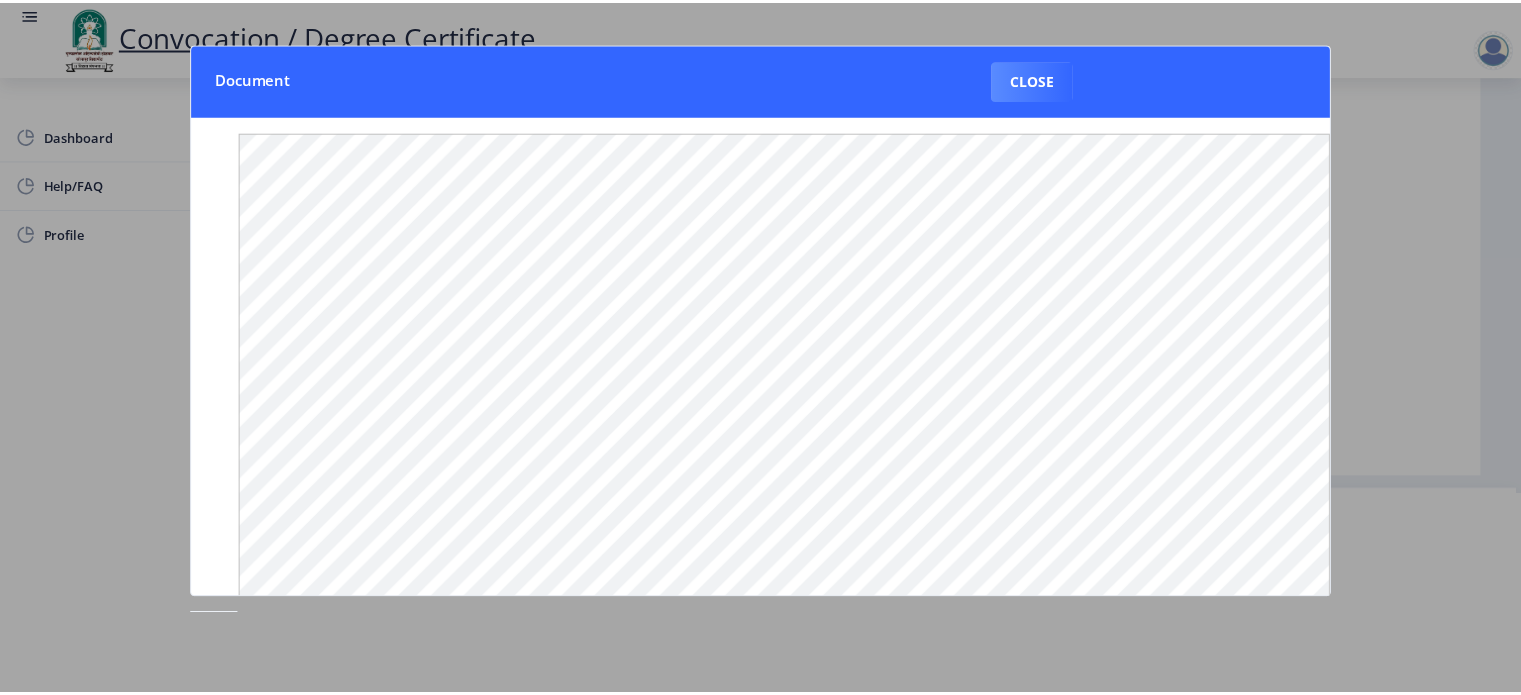 scroll, scrollTop: 0, scrollLeft: 0, axis: both 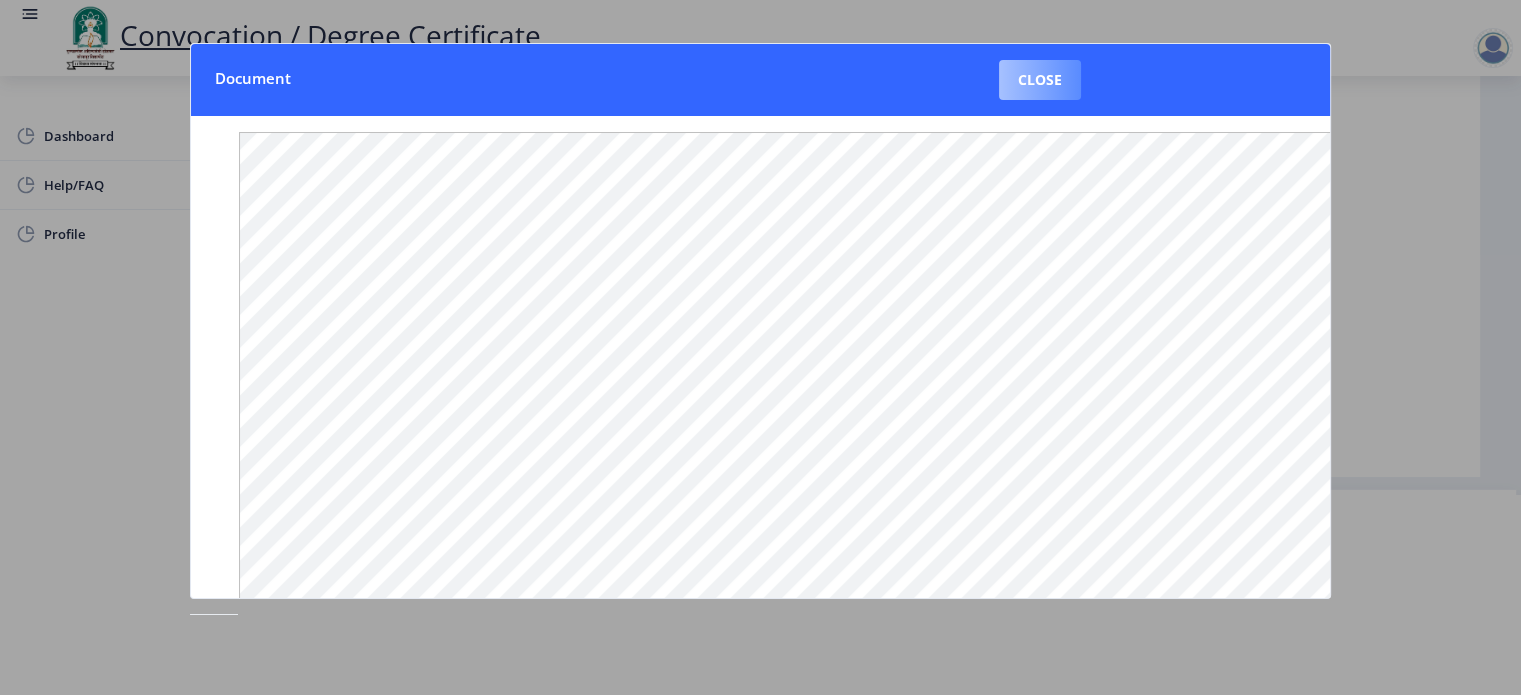 click on "Close" at bounding box center (1040, 80) 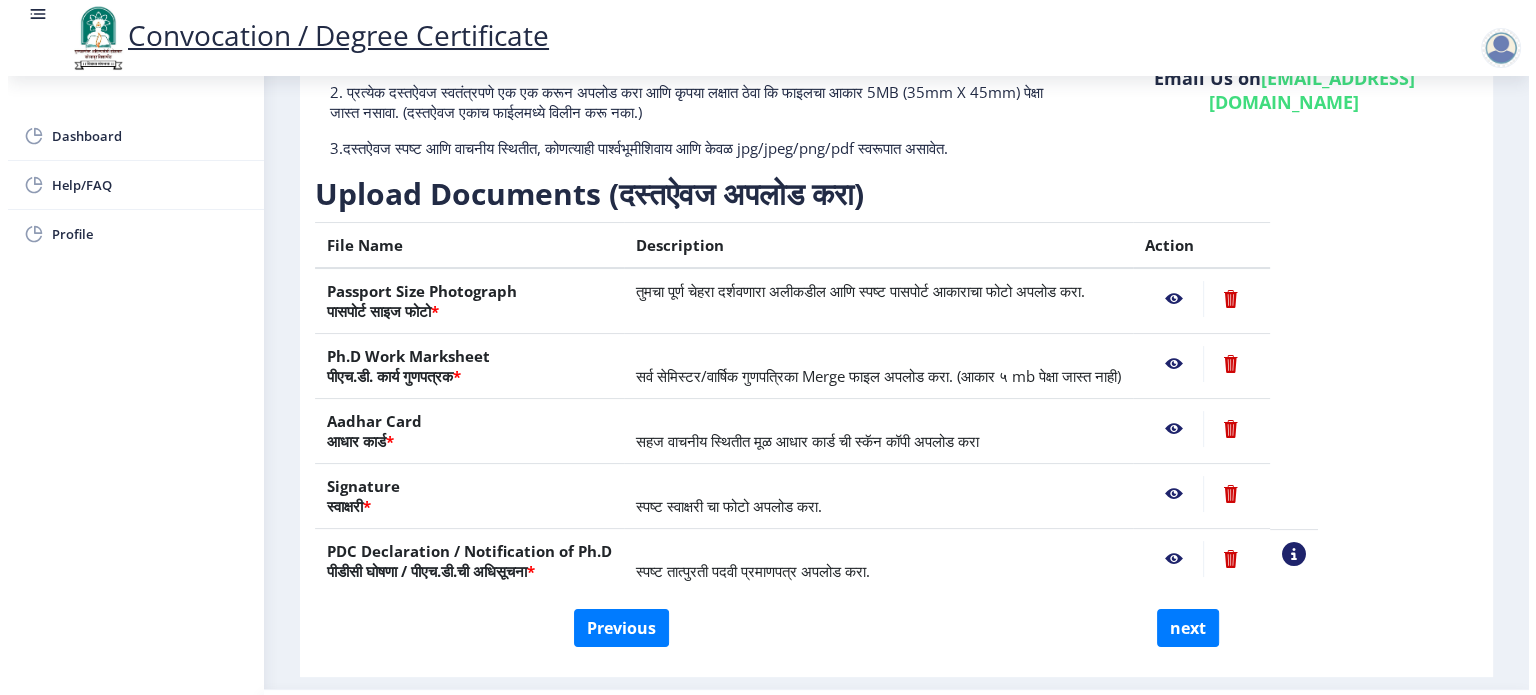 scroll, scrollTop: 57, scrollLeft: 0, axis: vertical 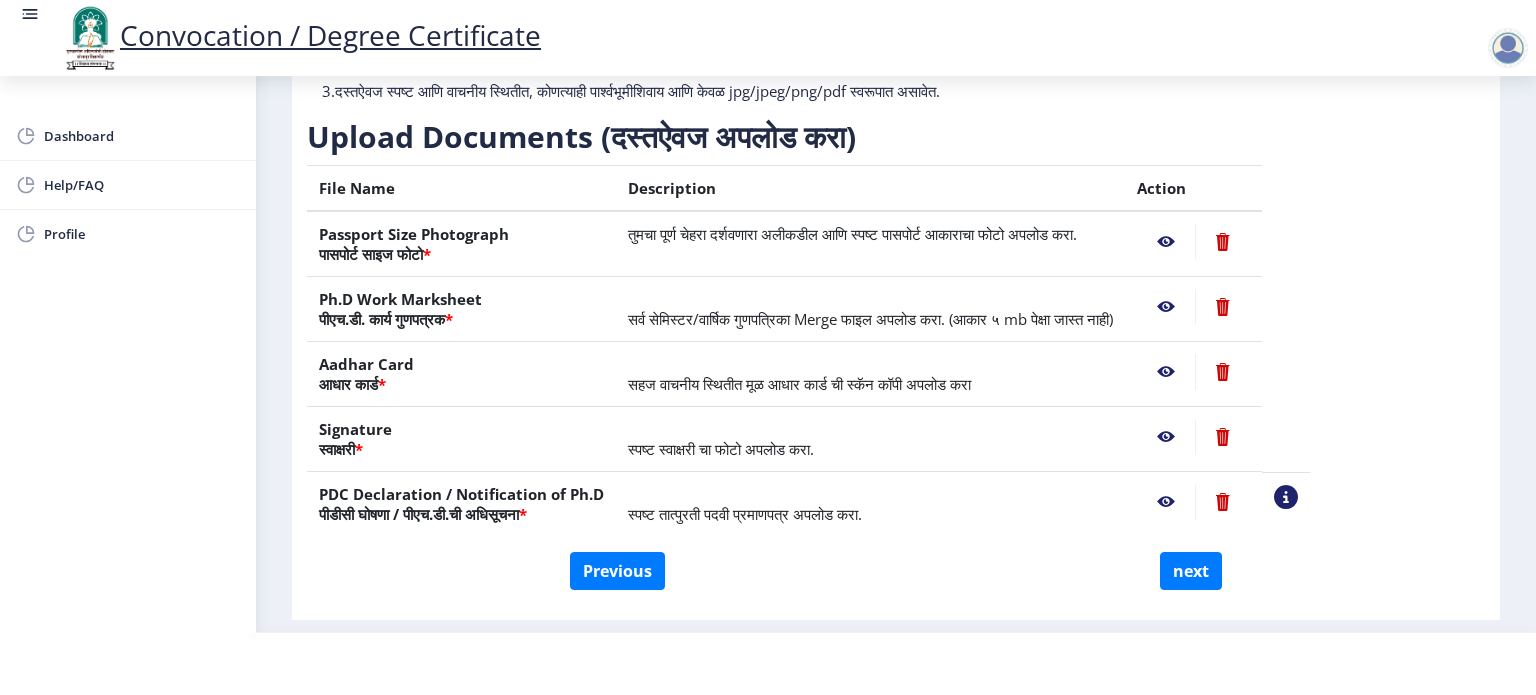 click 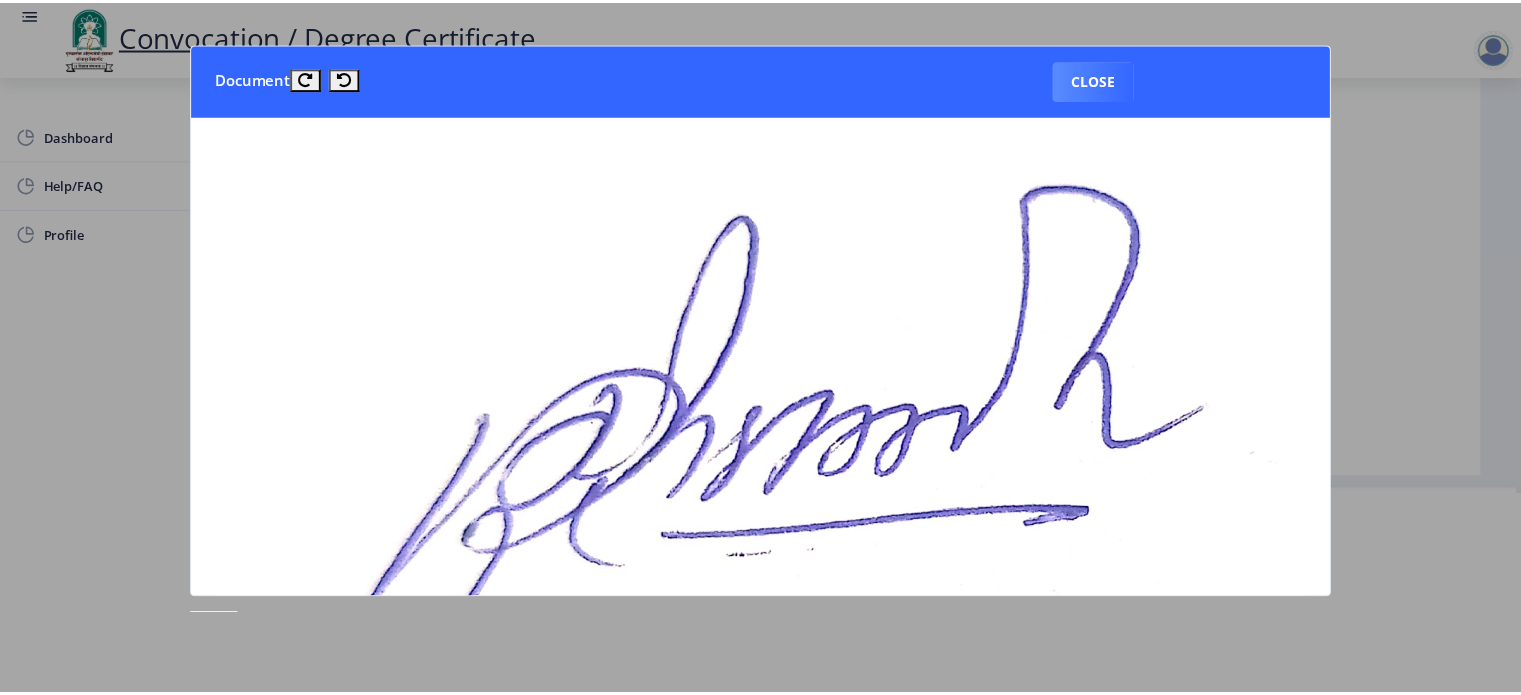 scroll, scrollTop: 0, scrollLeft: 0, axis: both 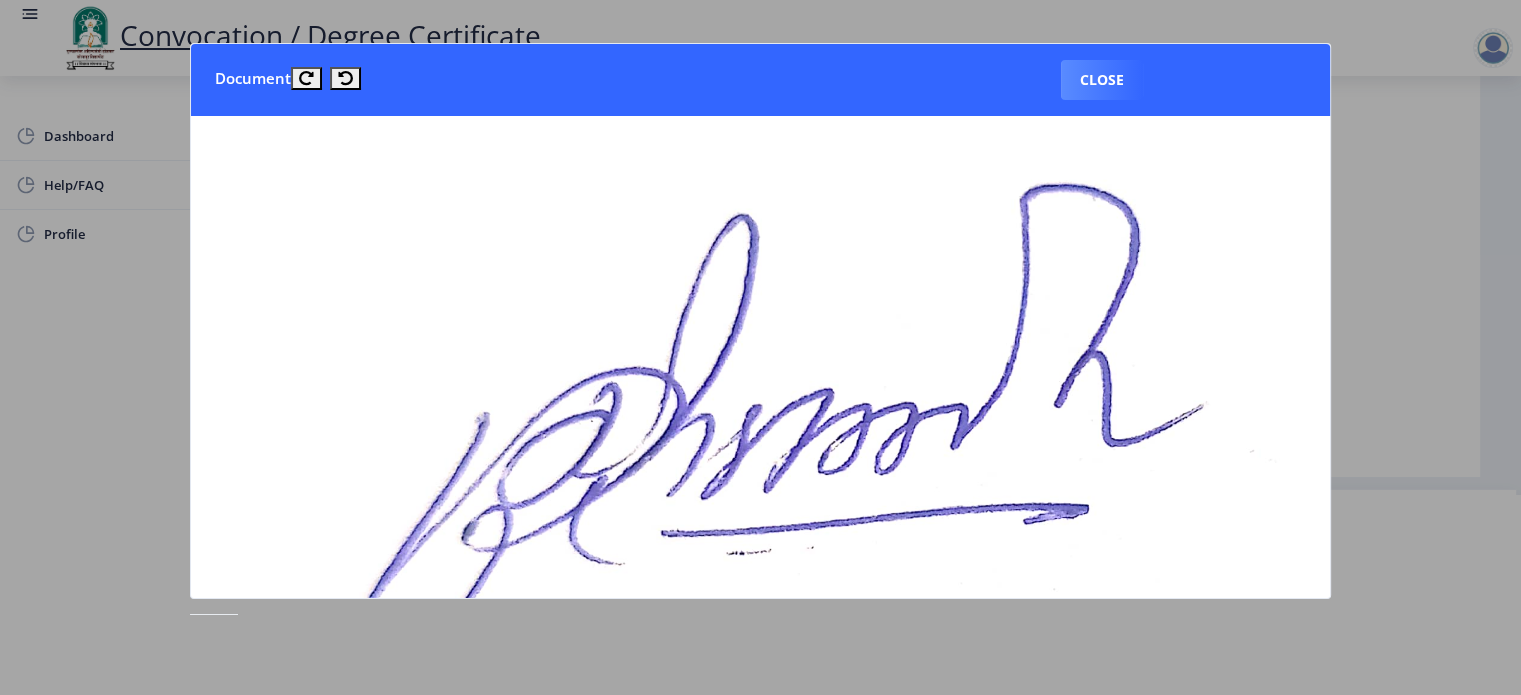 click on "Close" at bounding box center (1102, 80) 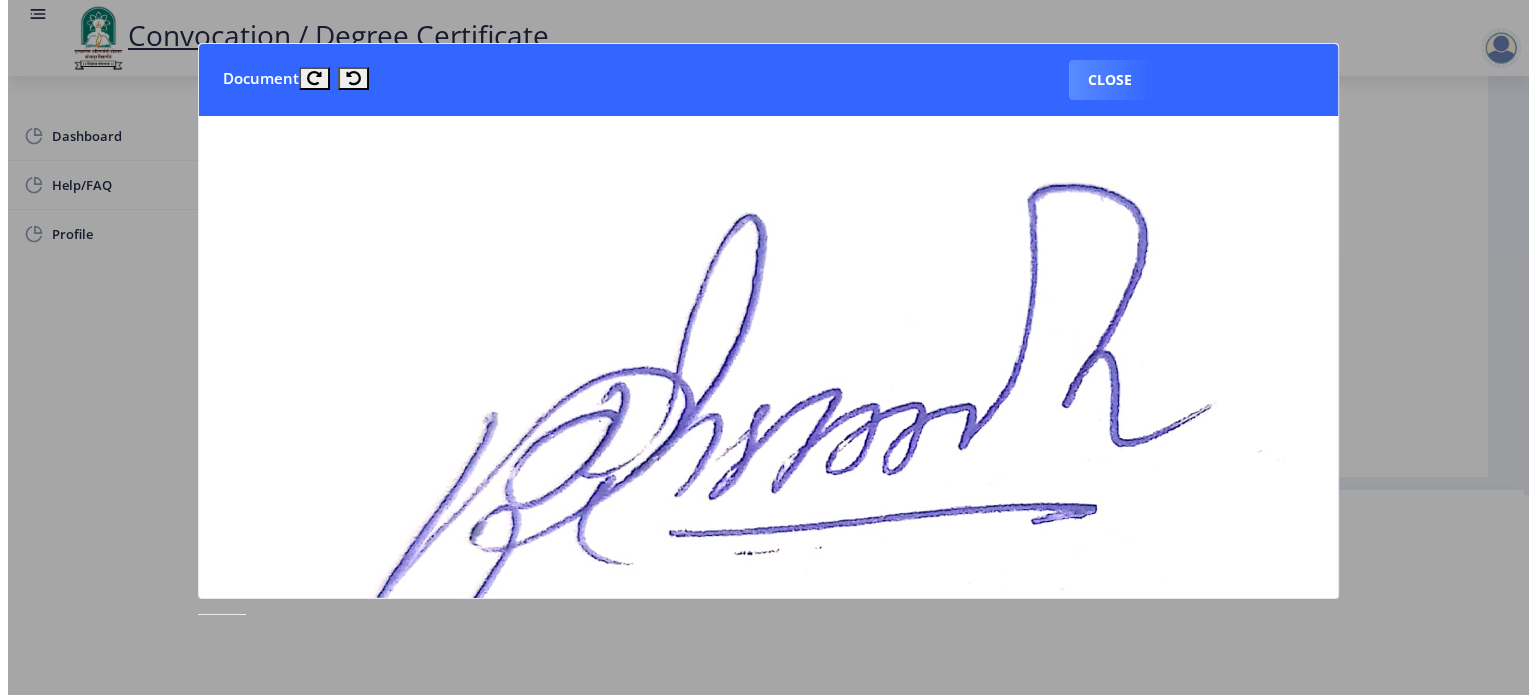 scroll, scrollTop: 57, scrollLeft: 0, axis: vertical 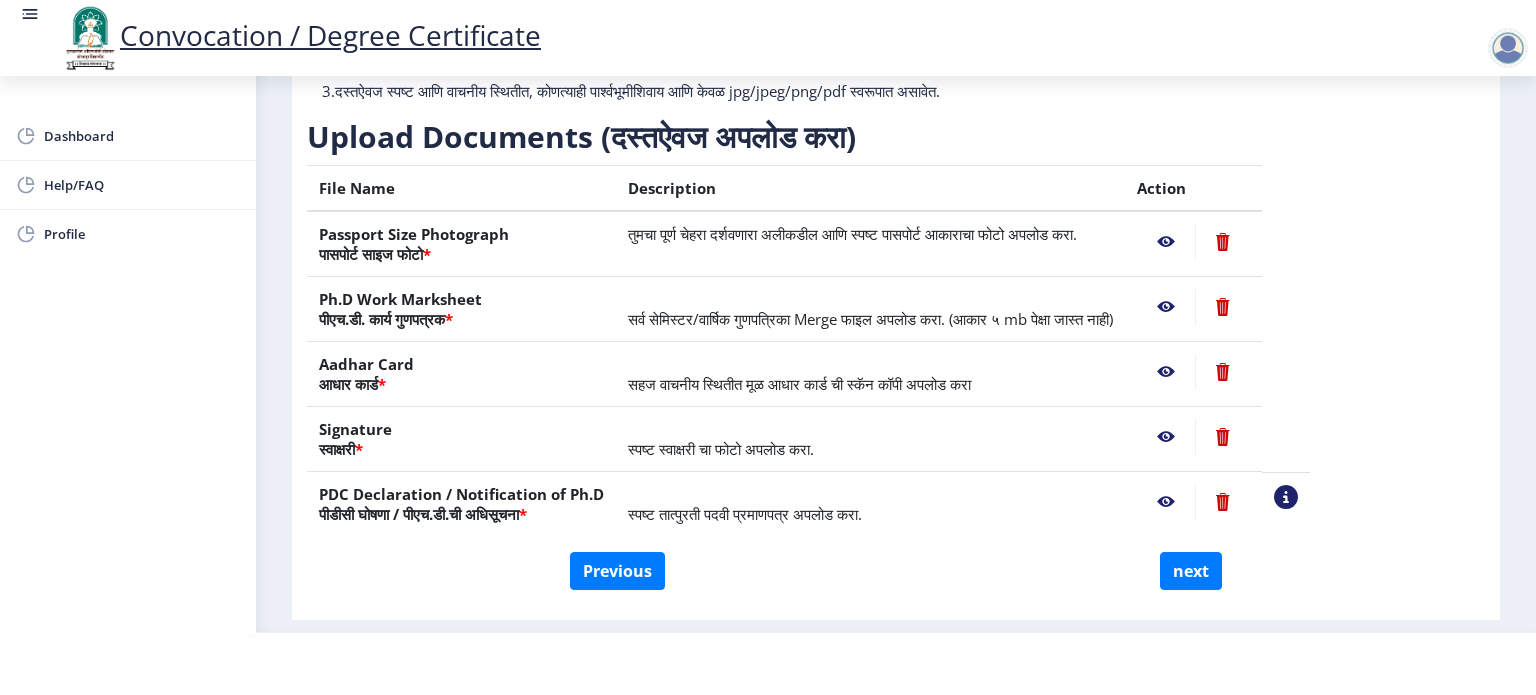 click 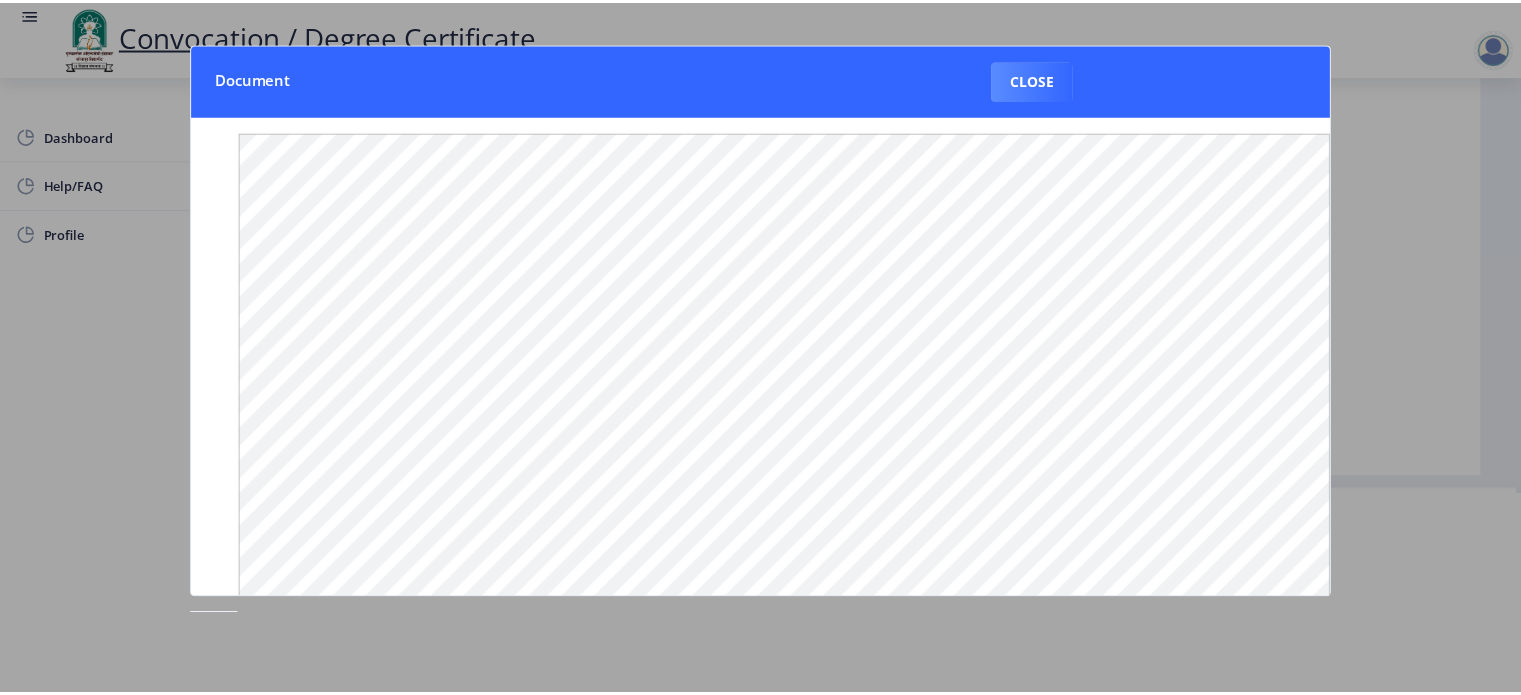 scroll, scrollTop: 0, scrollLeft: 0, axis: both 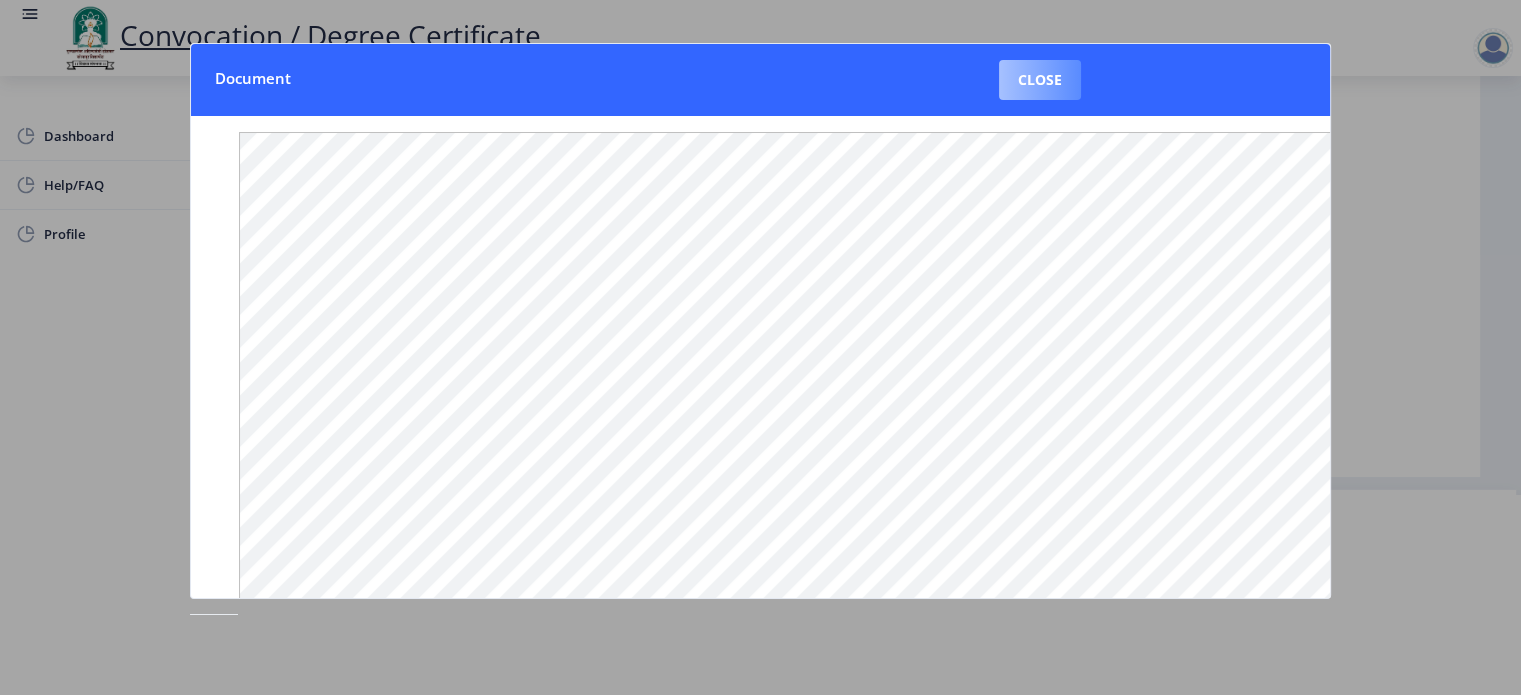 click on "Close" at bounding box center (1040, 80) 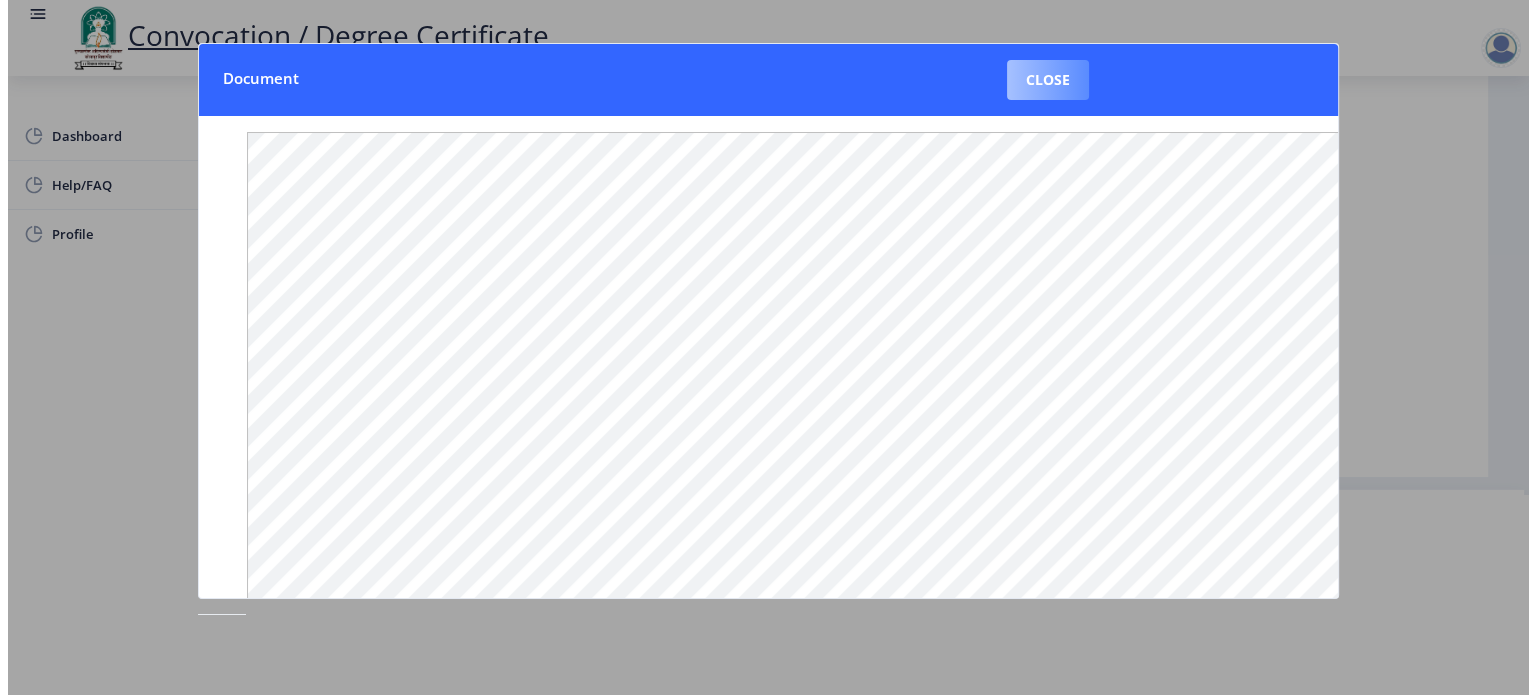 scroll, scrollTop: 57, scrollLeft: 0, axis: vertical 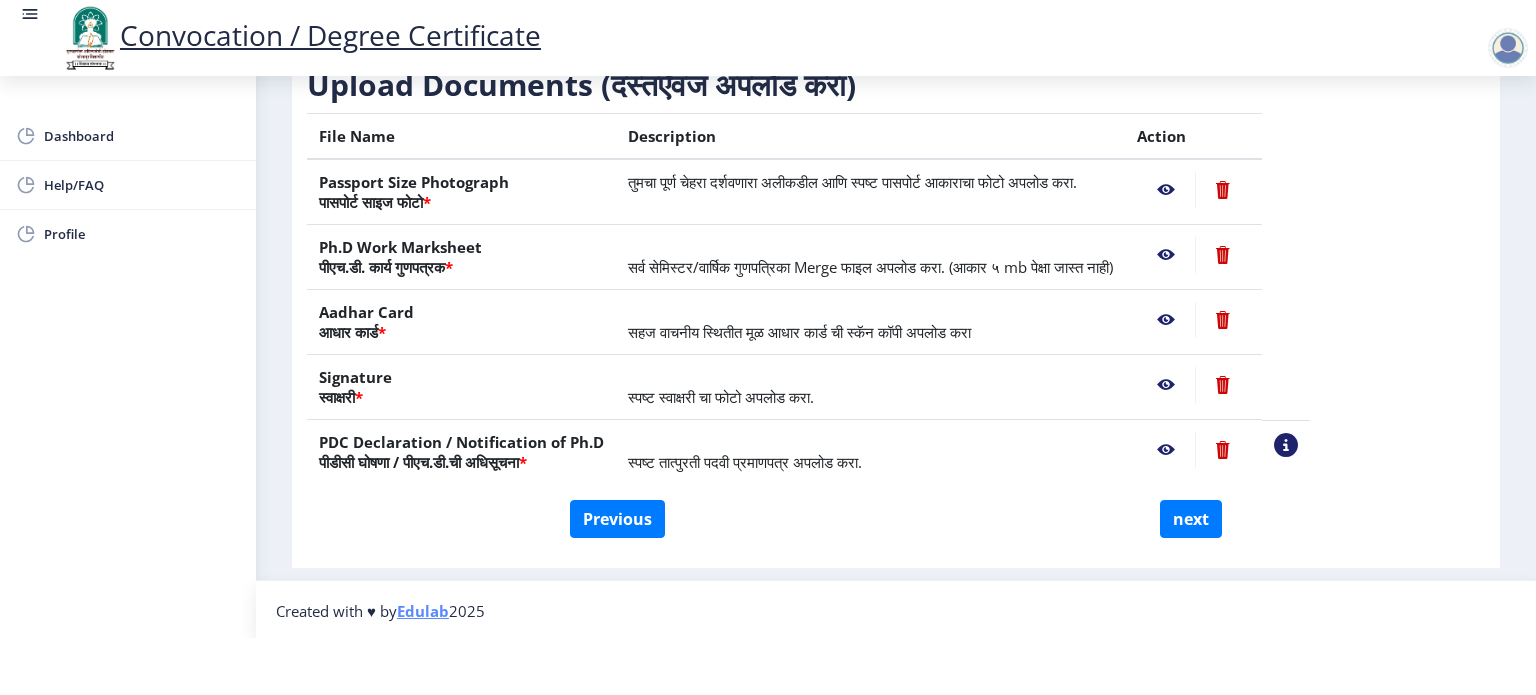 click 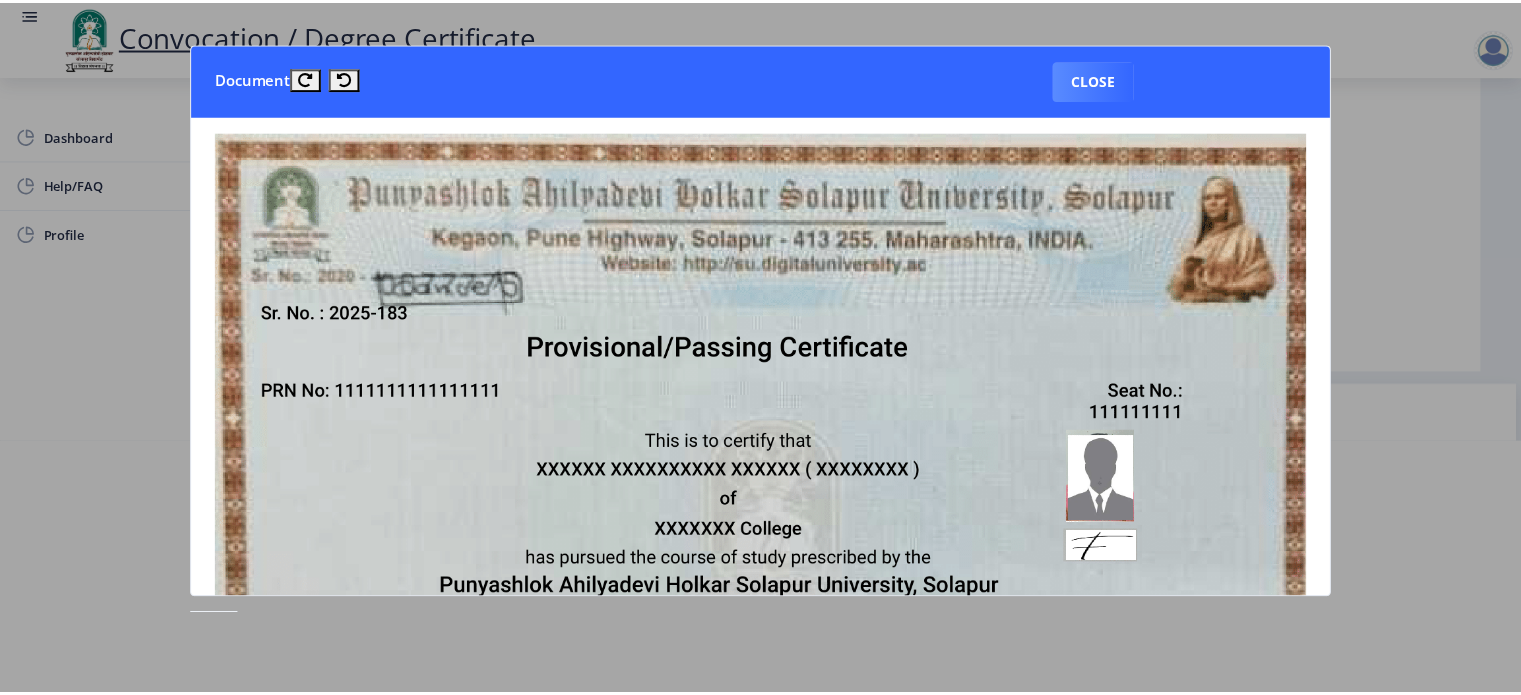 scroll, scrollTop: 0, scrollLeft: 0, axis: both 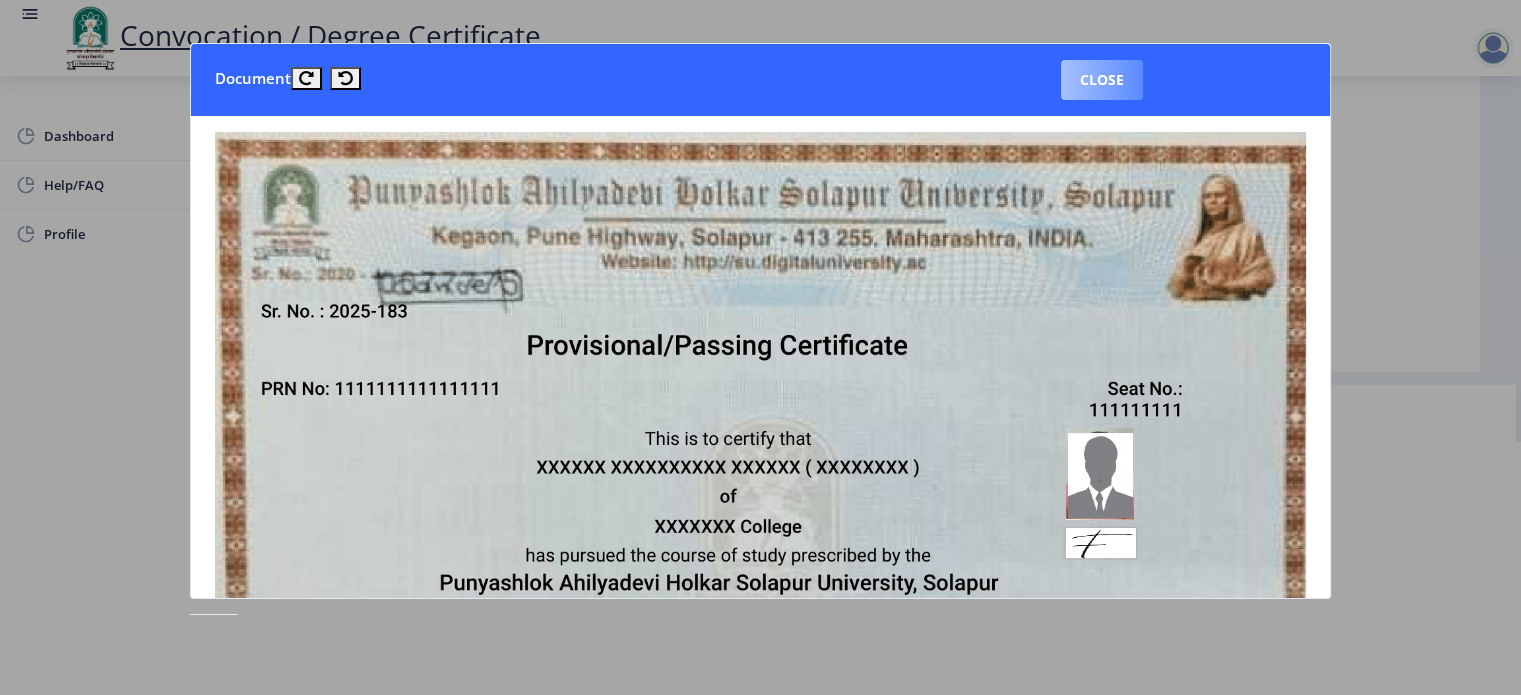 click on "Close" at bounding box center (1102, 80) 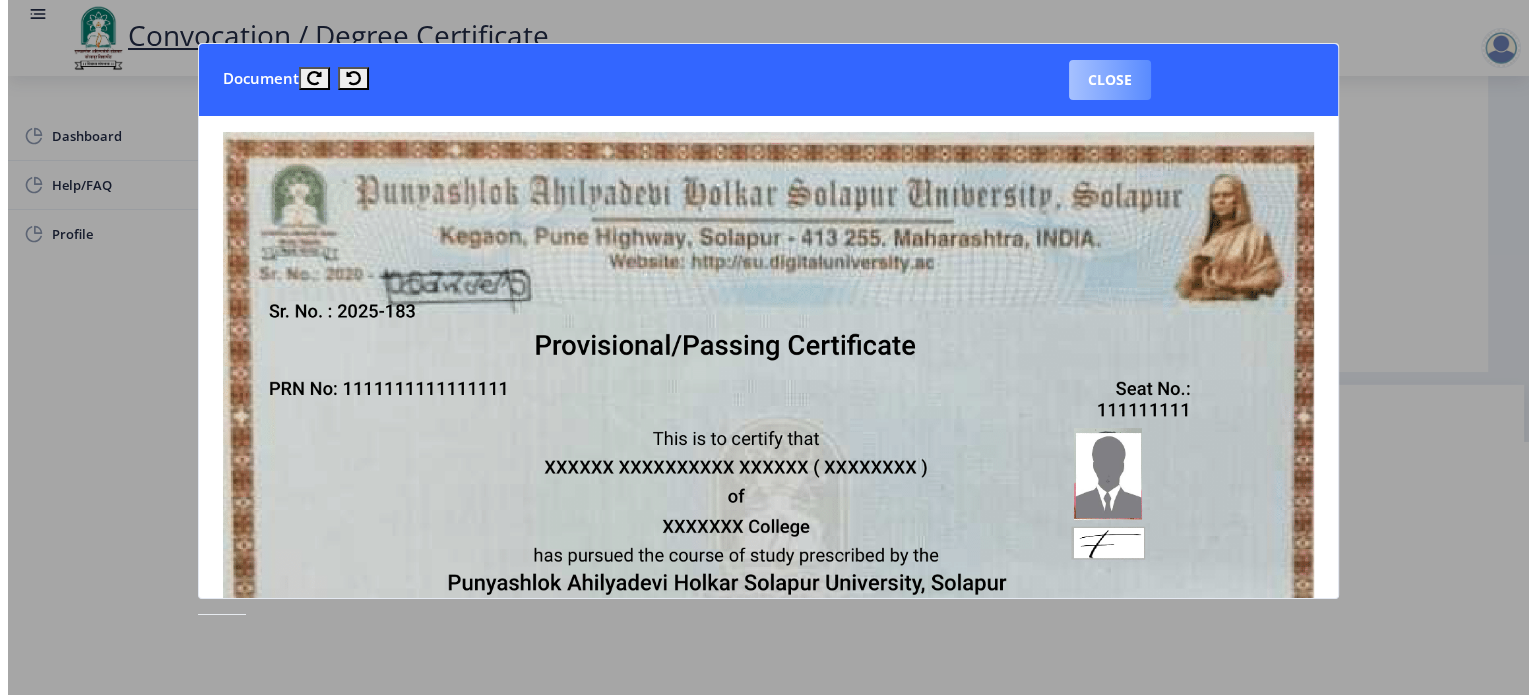 scroll, scrollTop: 57, scrollLeft: 0, axis: vertical 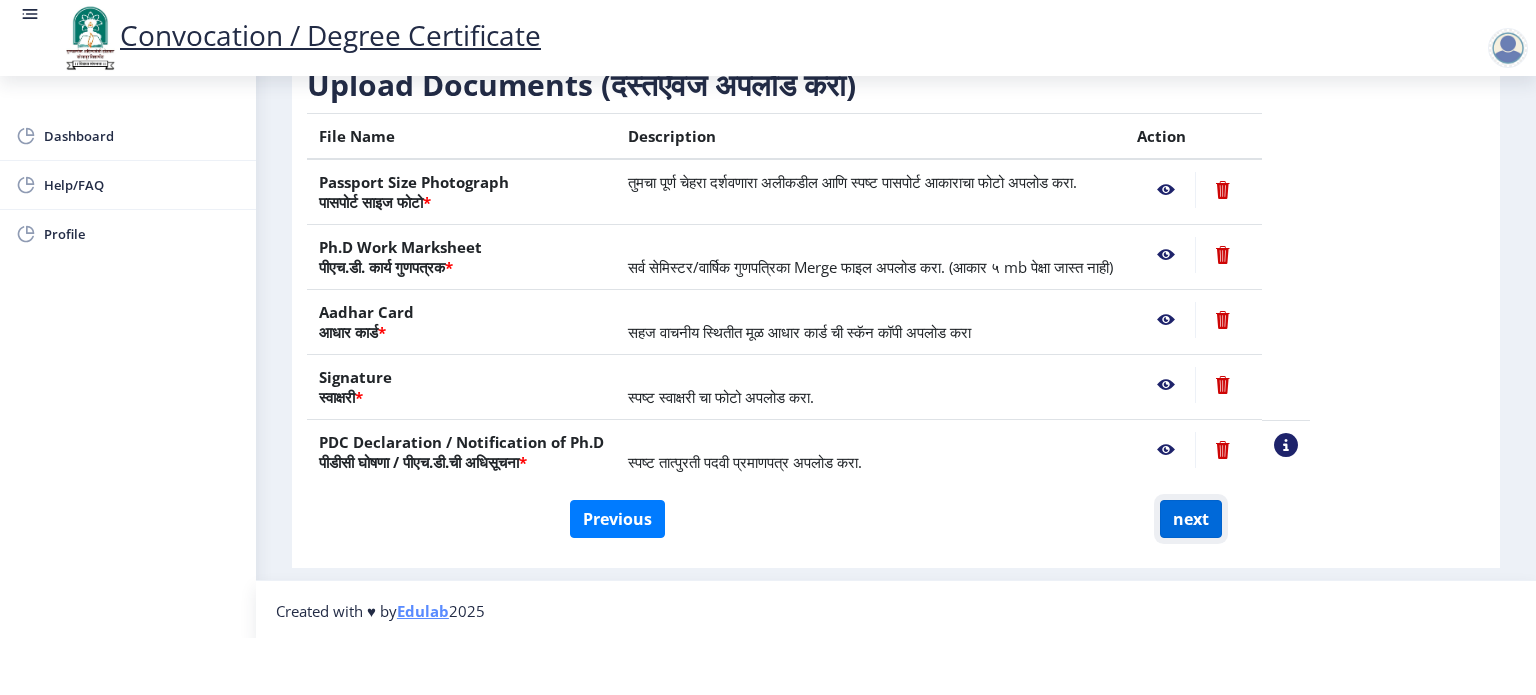 click on "next" 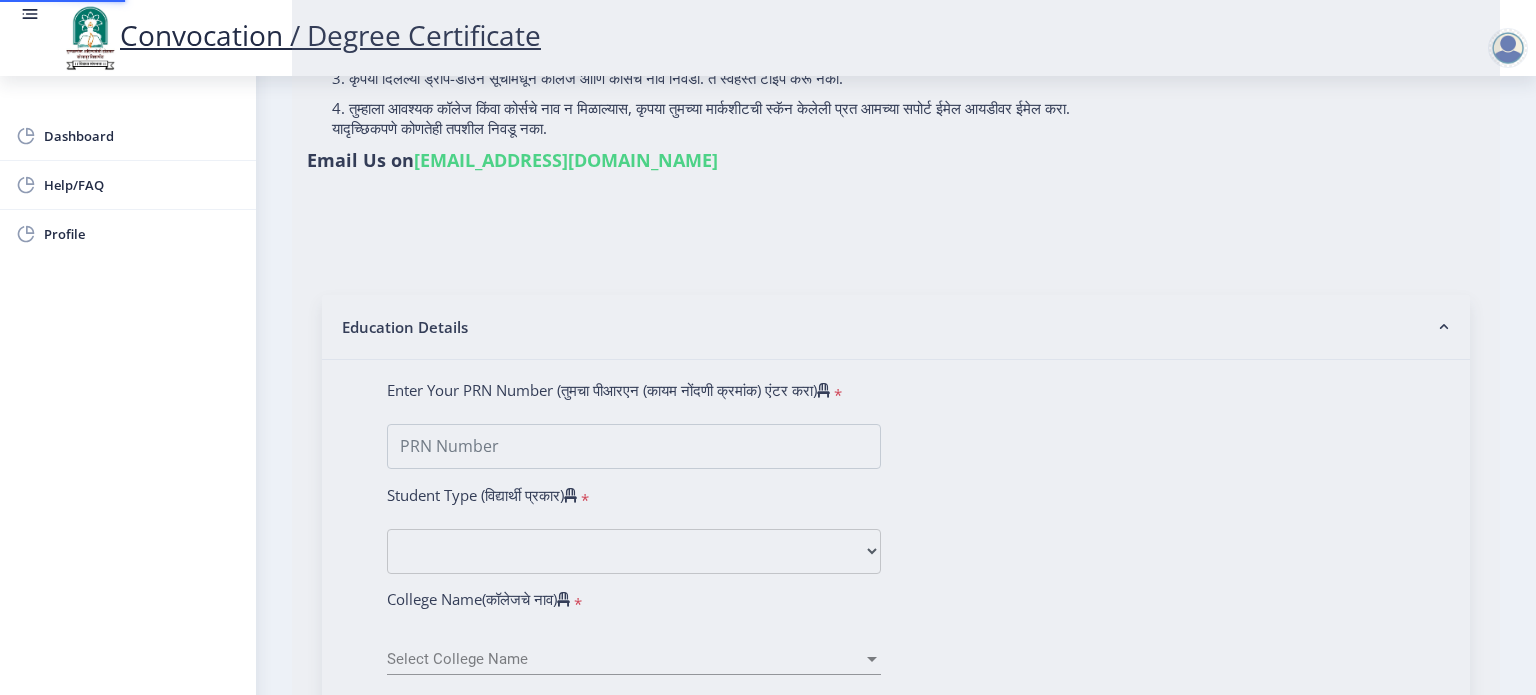 select 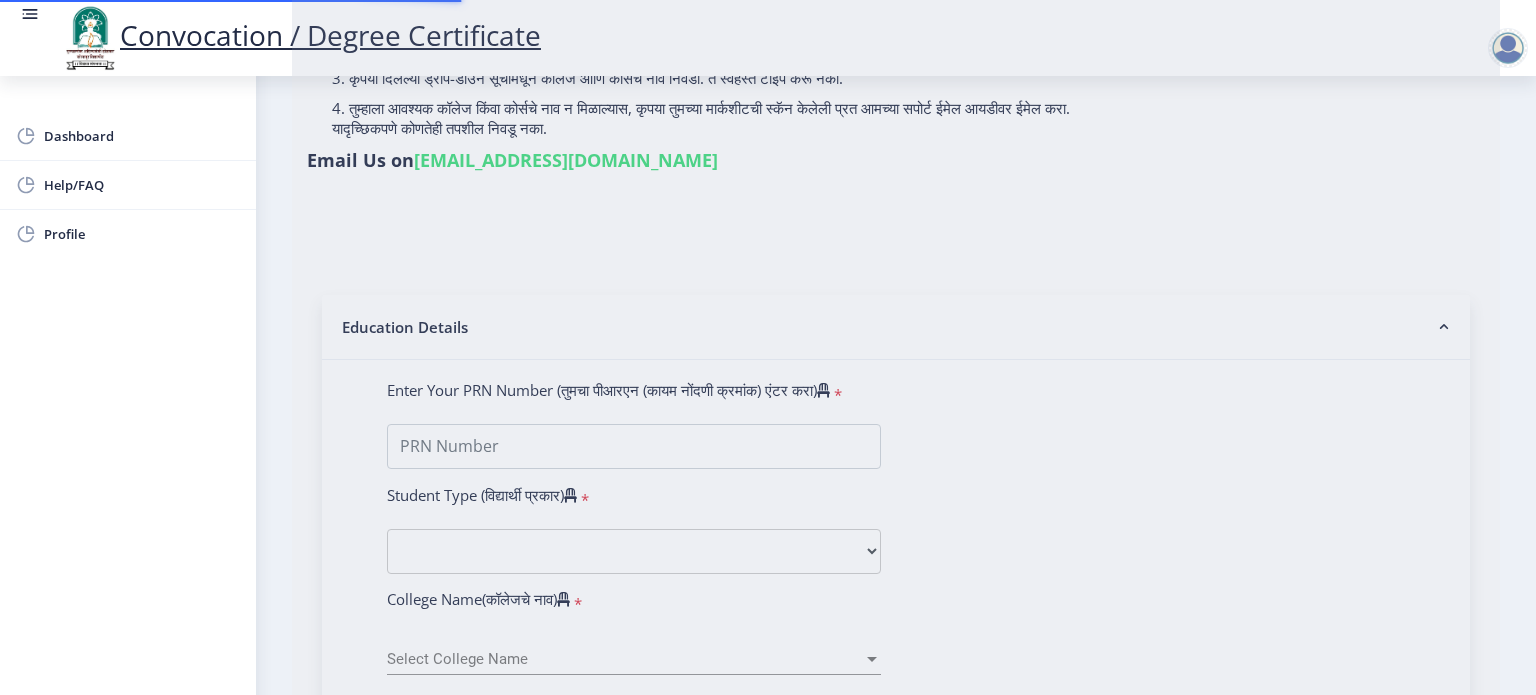 scroll, scrollTop: 0, scrollLeft: 0, axis: both 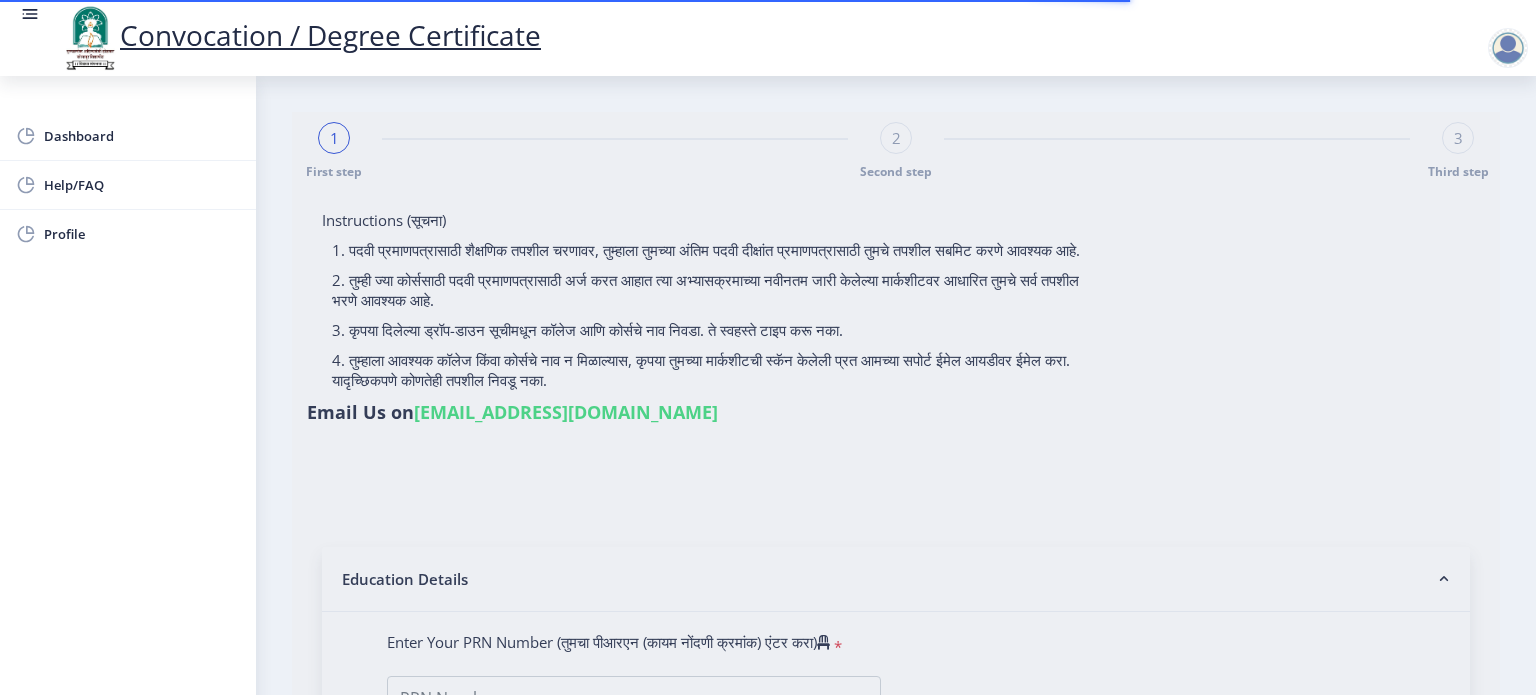 type on "202301091075842" 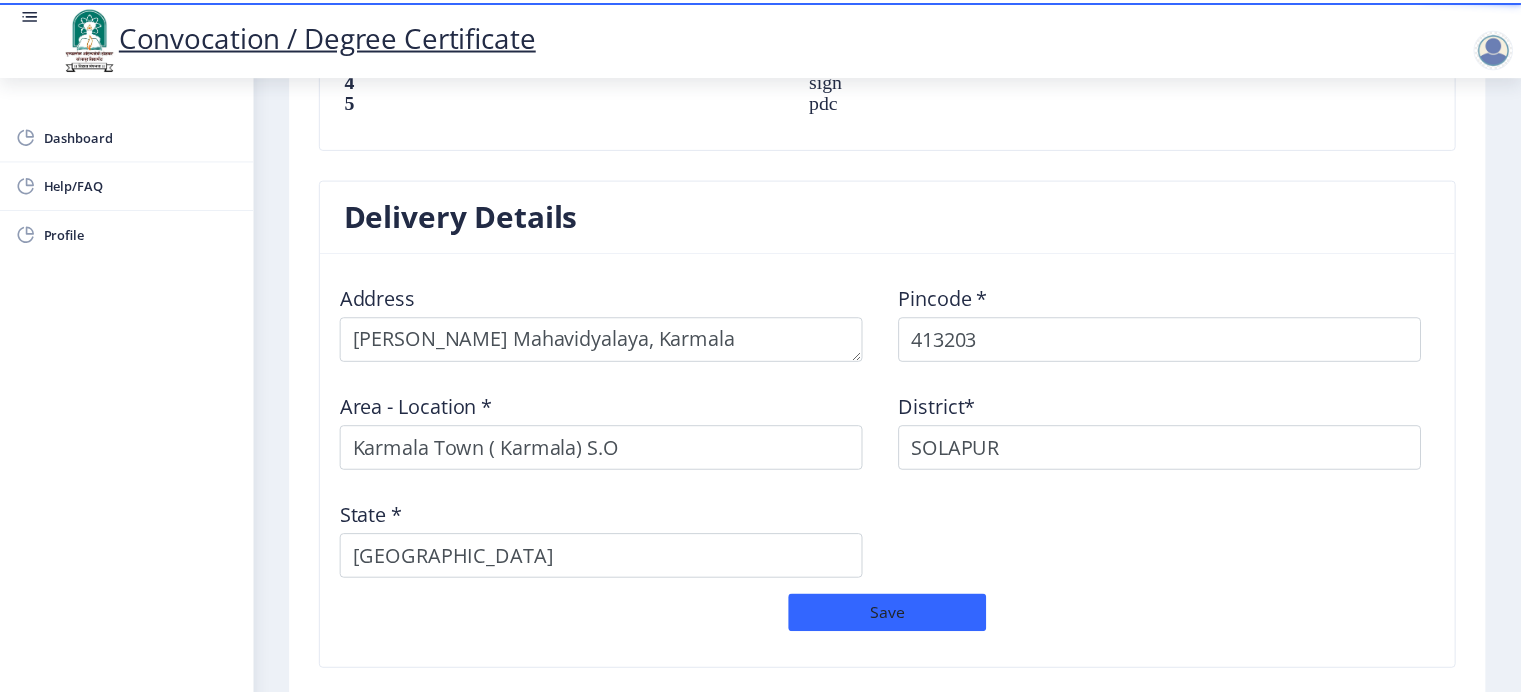 scroll, scrollTop: 1699, scrollLeft: 0, axis: vertical 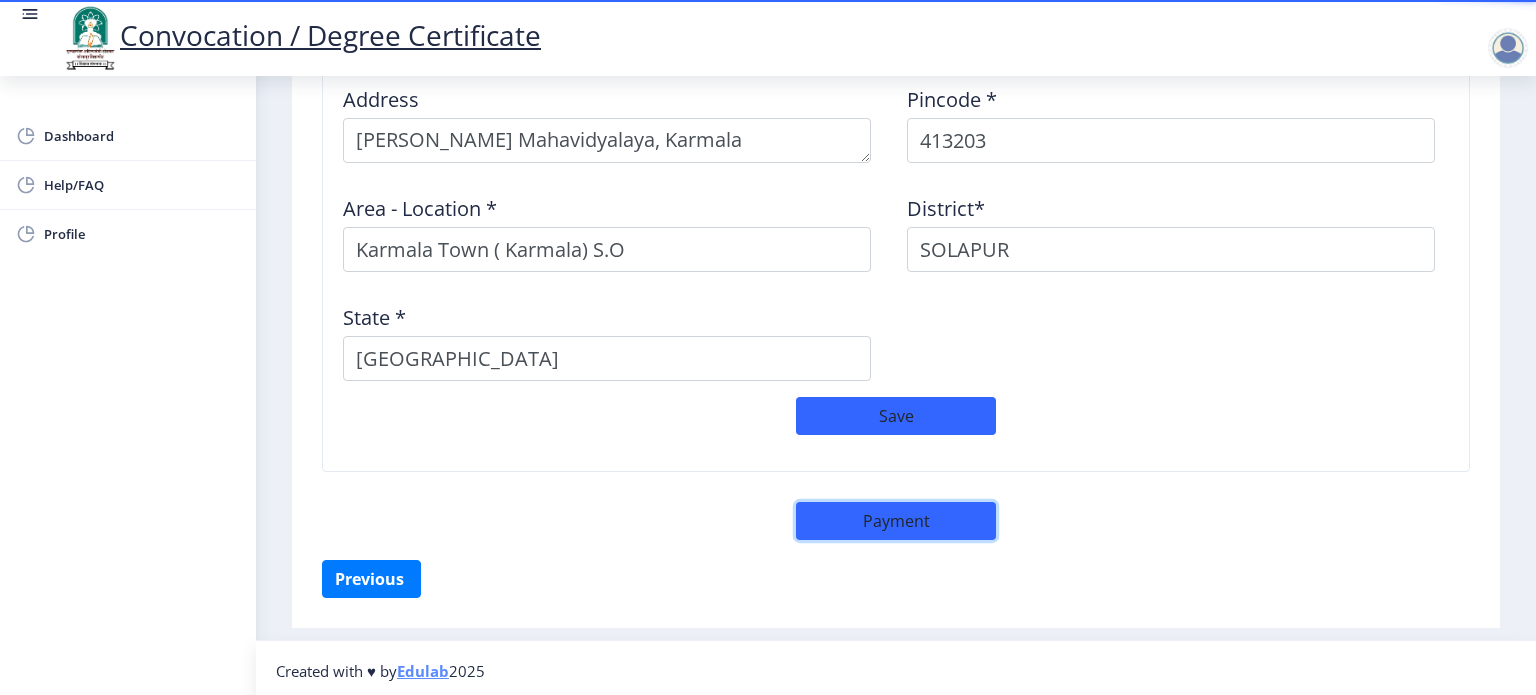 click on "Payment" 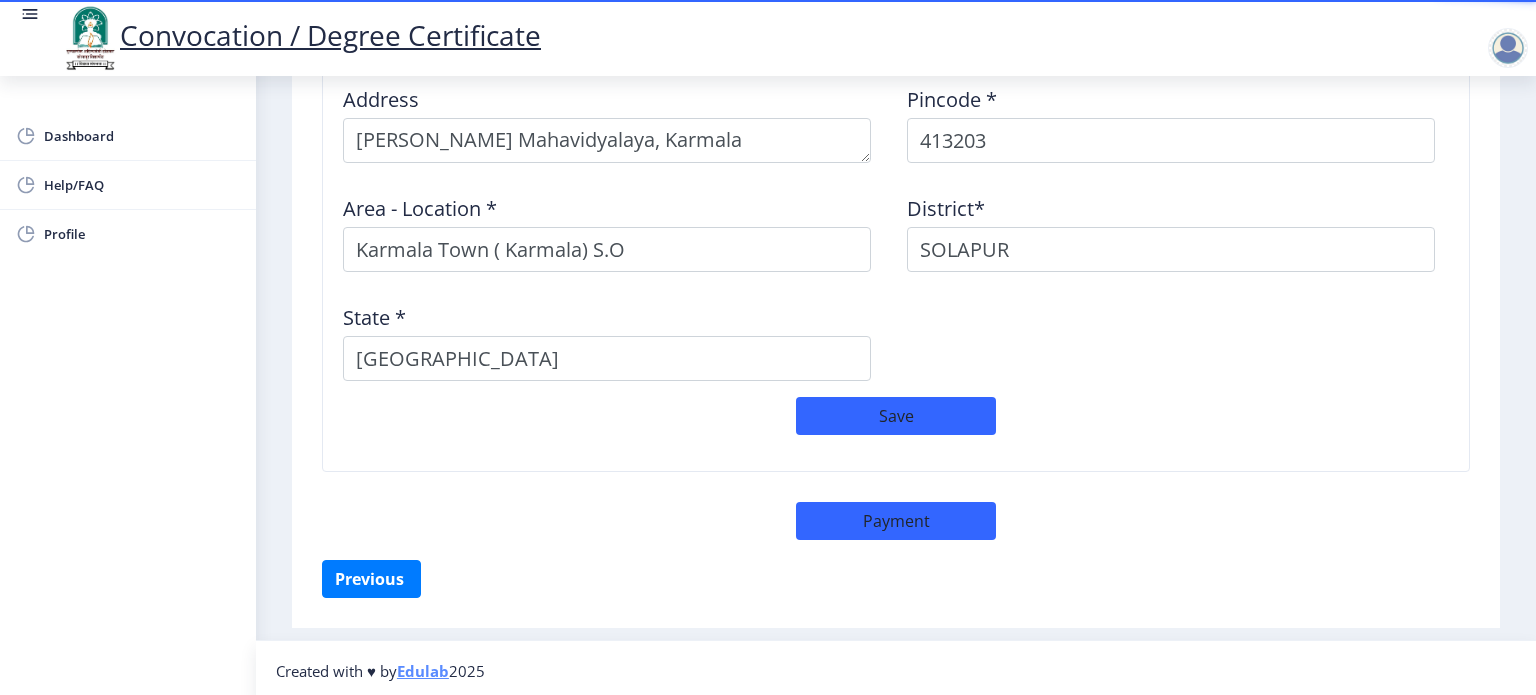 select on "sealed" 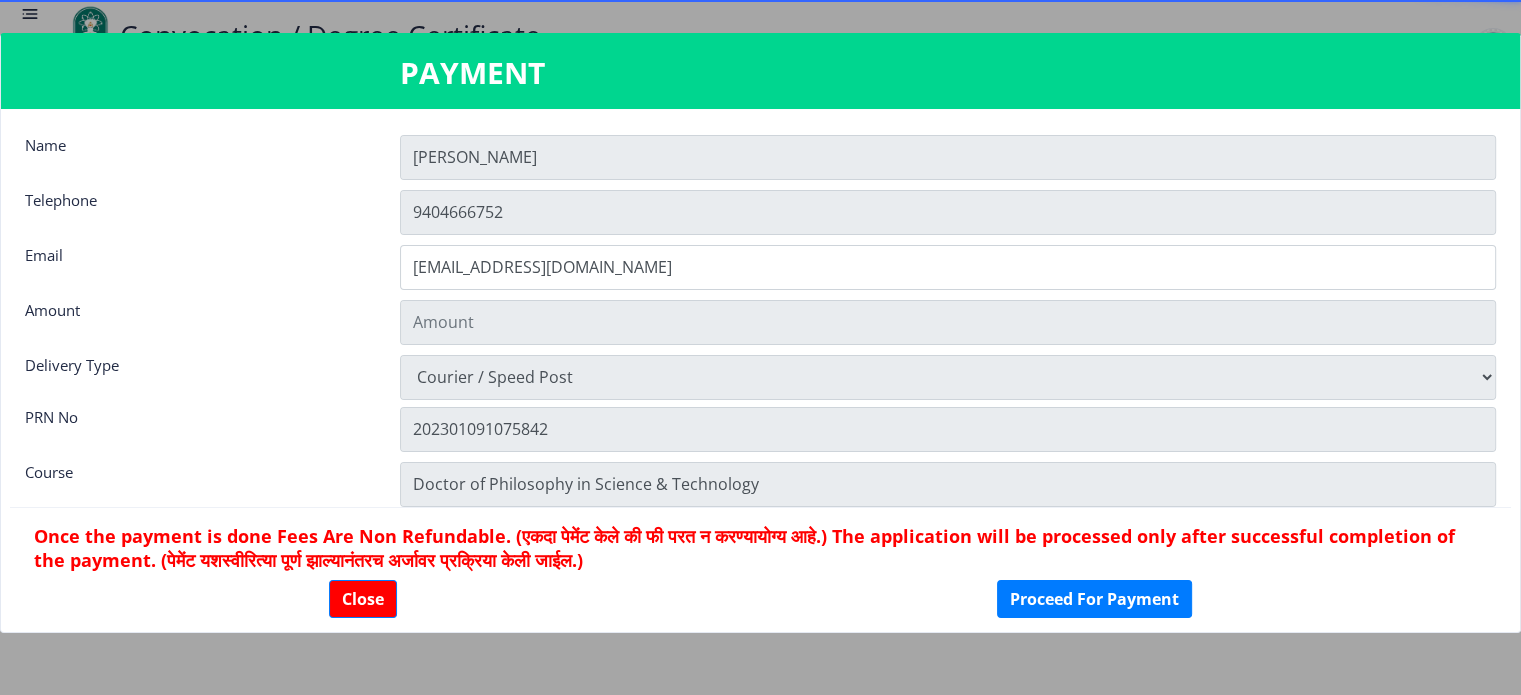 scroll, scrollTop: 1698, scrollLeft: 0, axis: vertical 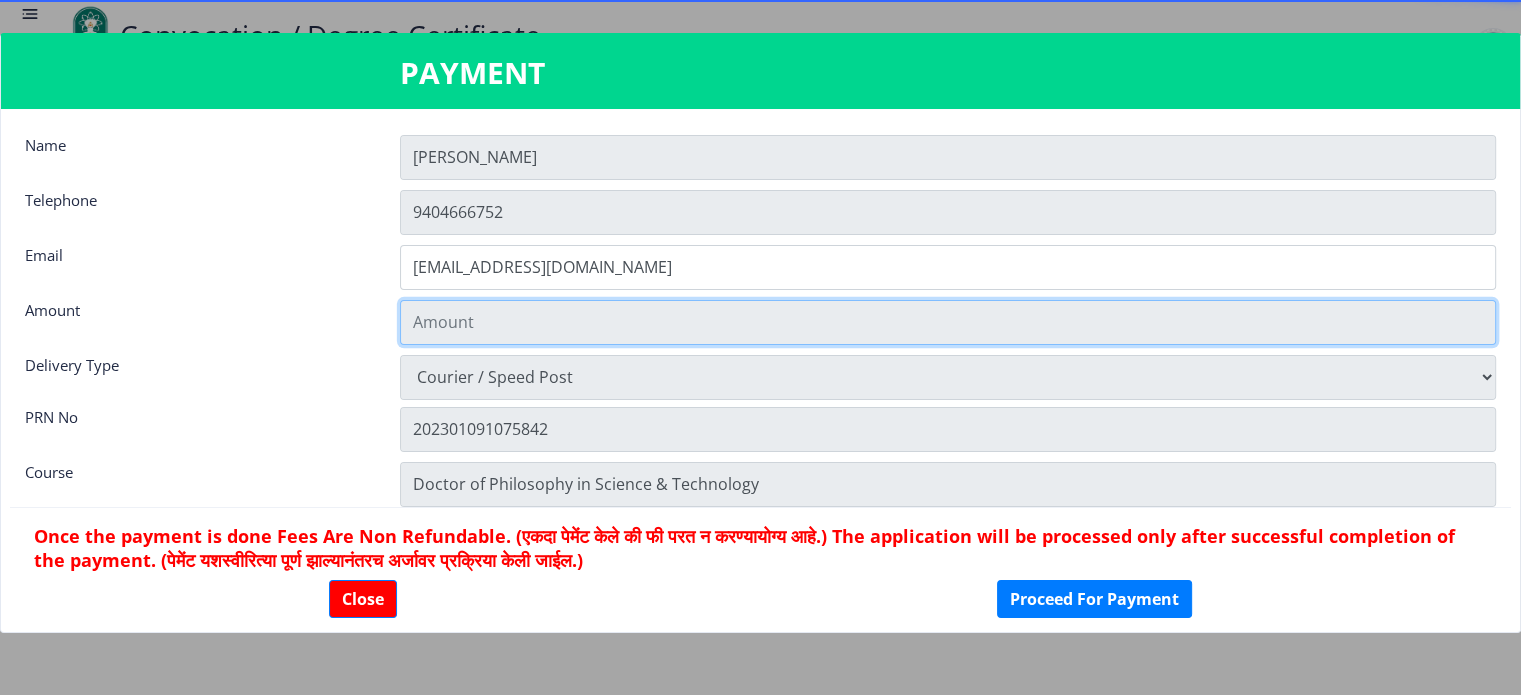 click 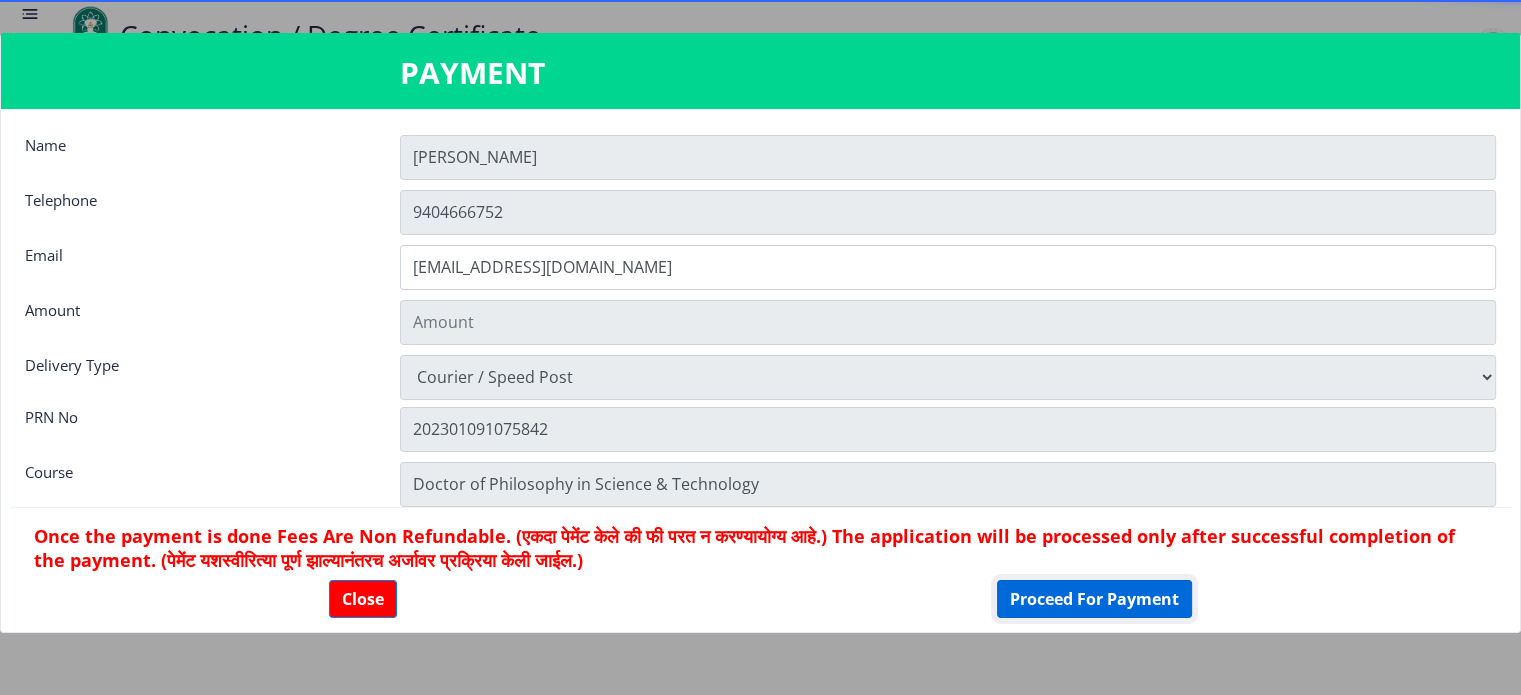 click on "Proceed For Payment" 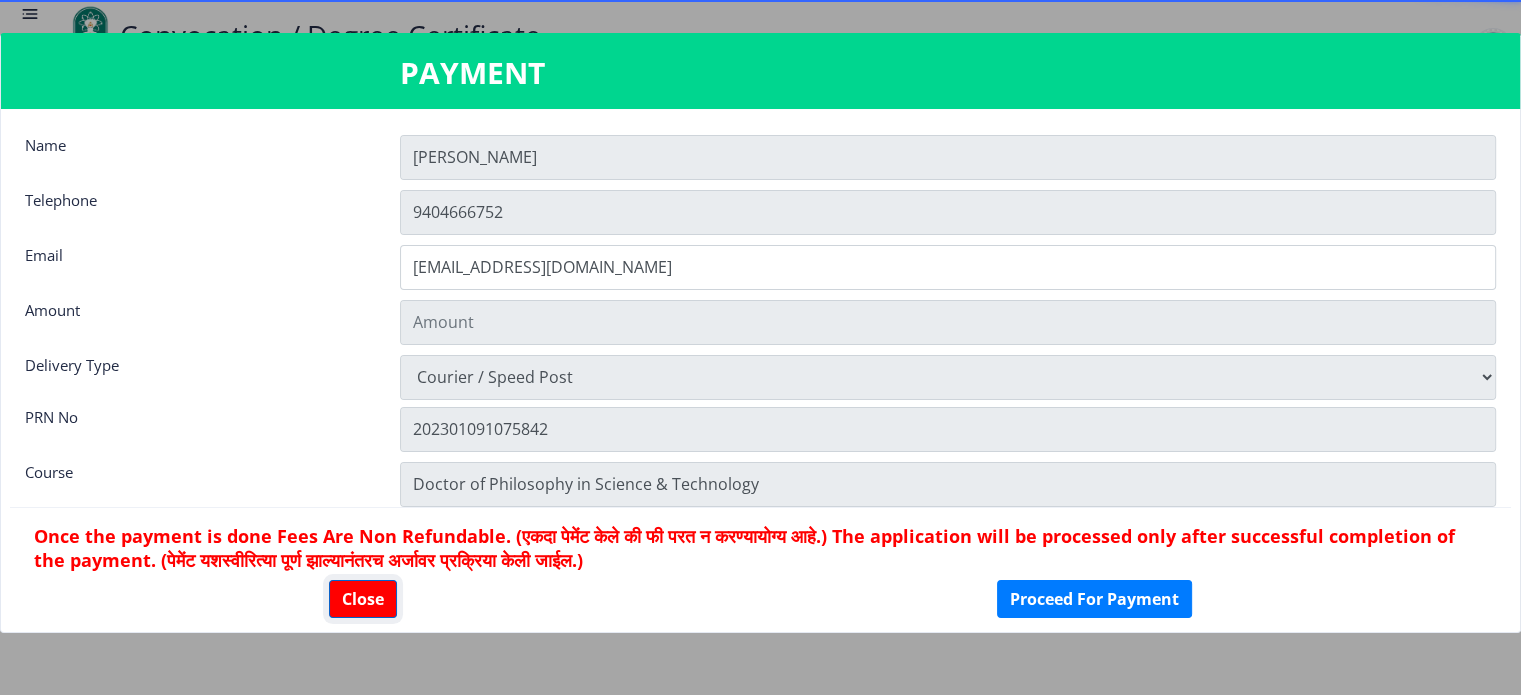 click on "Close" 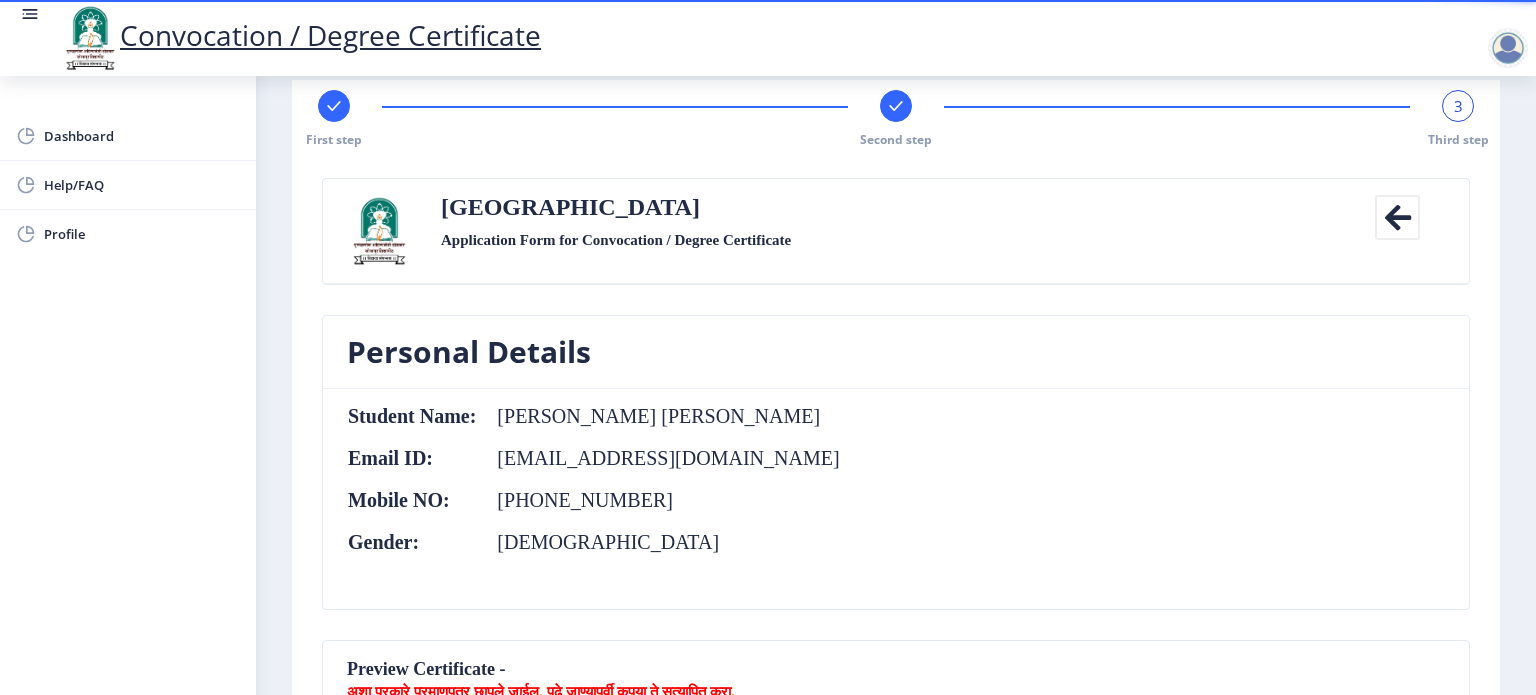 scroll, scrollTop: 0, scrollLeft: 0, axis: both 